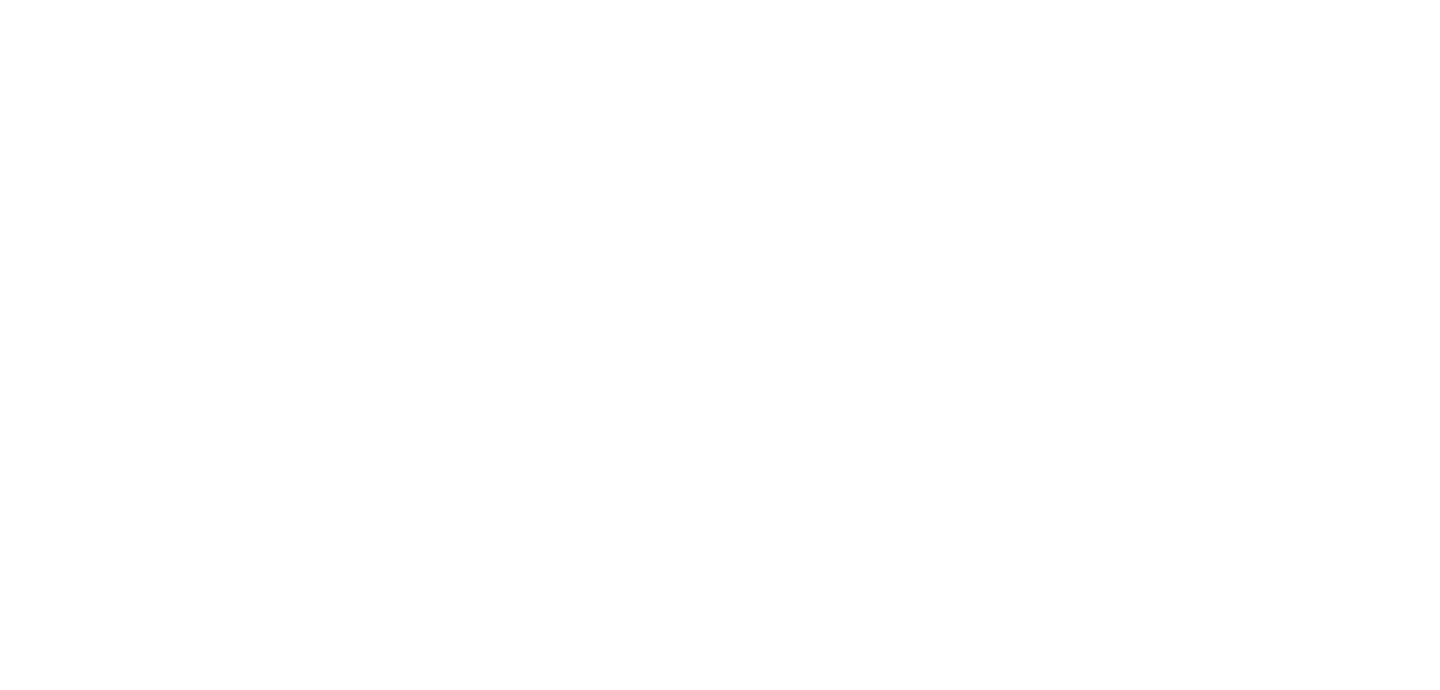 scroll, scrollTop: 0, scrollLeft: 0, axis: both 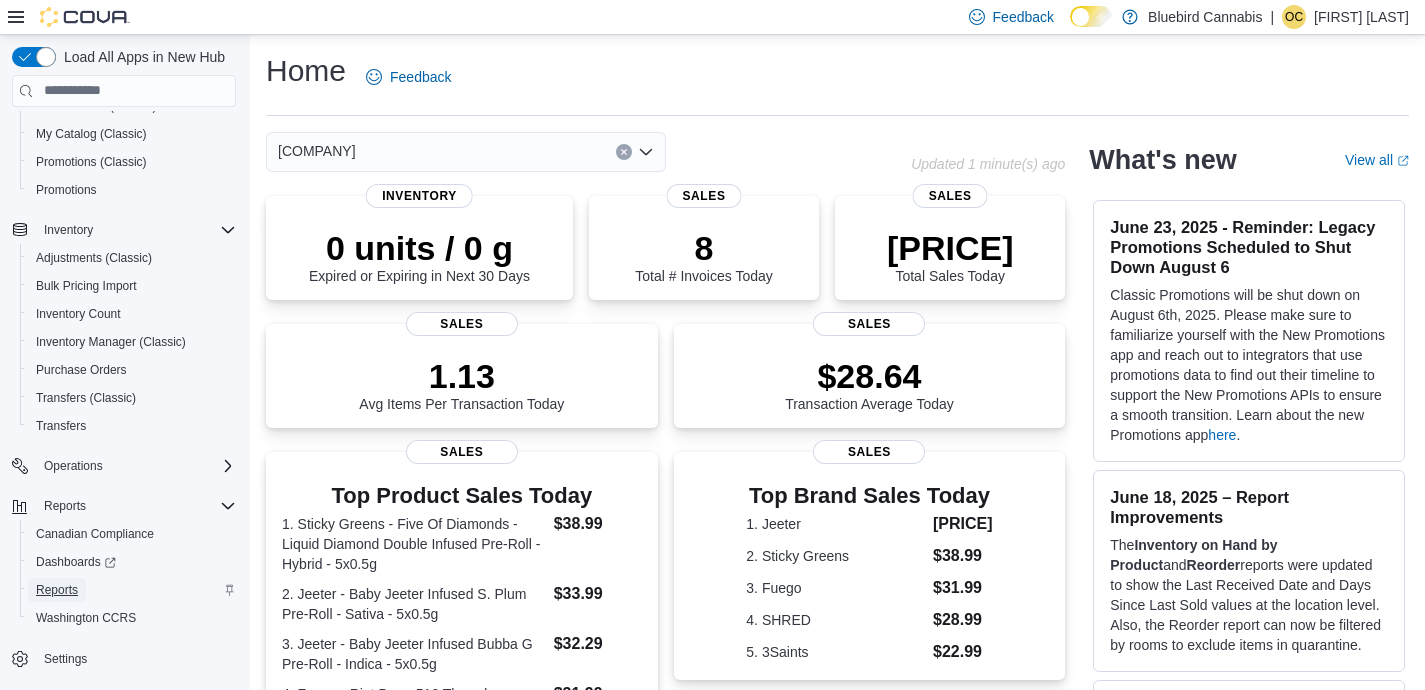 click on "Reports" at bounding box center [57, 590] 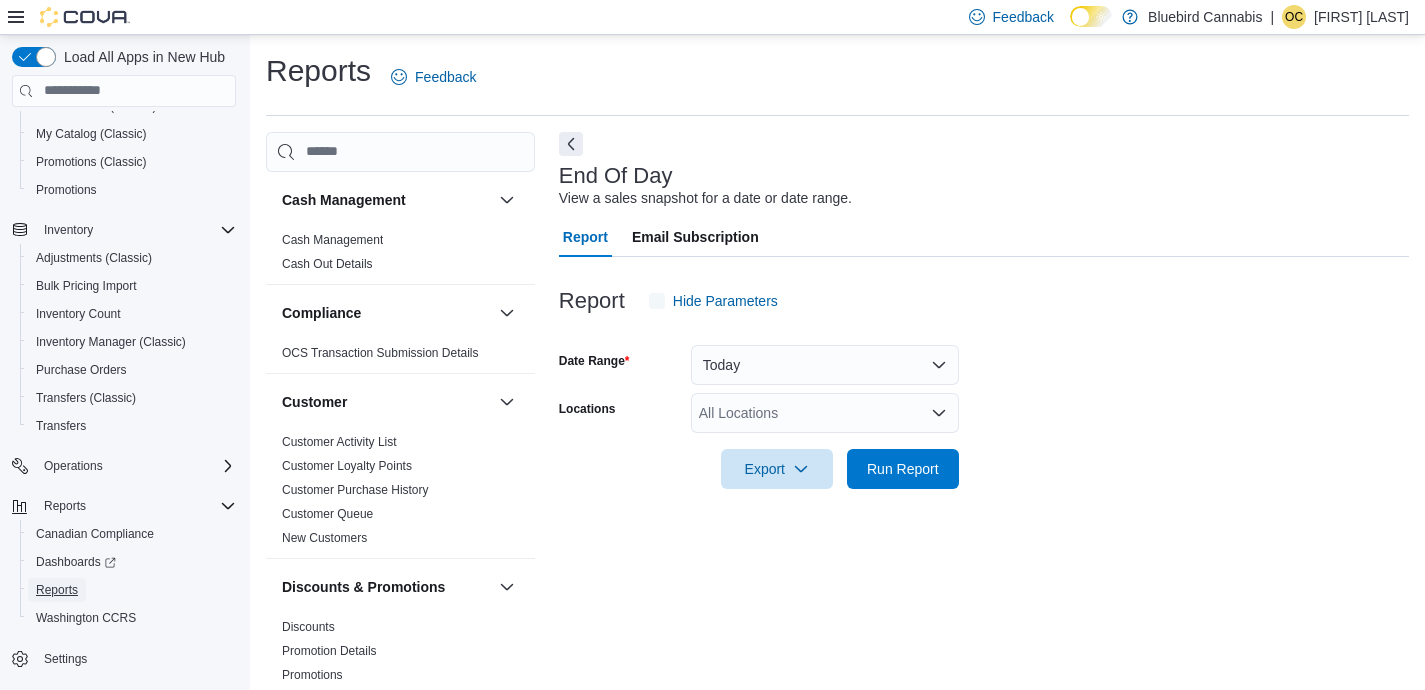 scroll, scrollTop: 15, scrollLeft: 0, axis: vertical 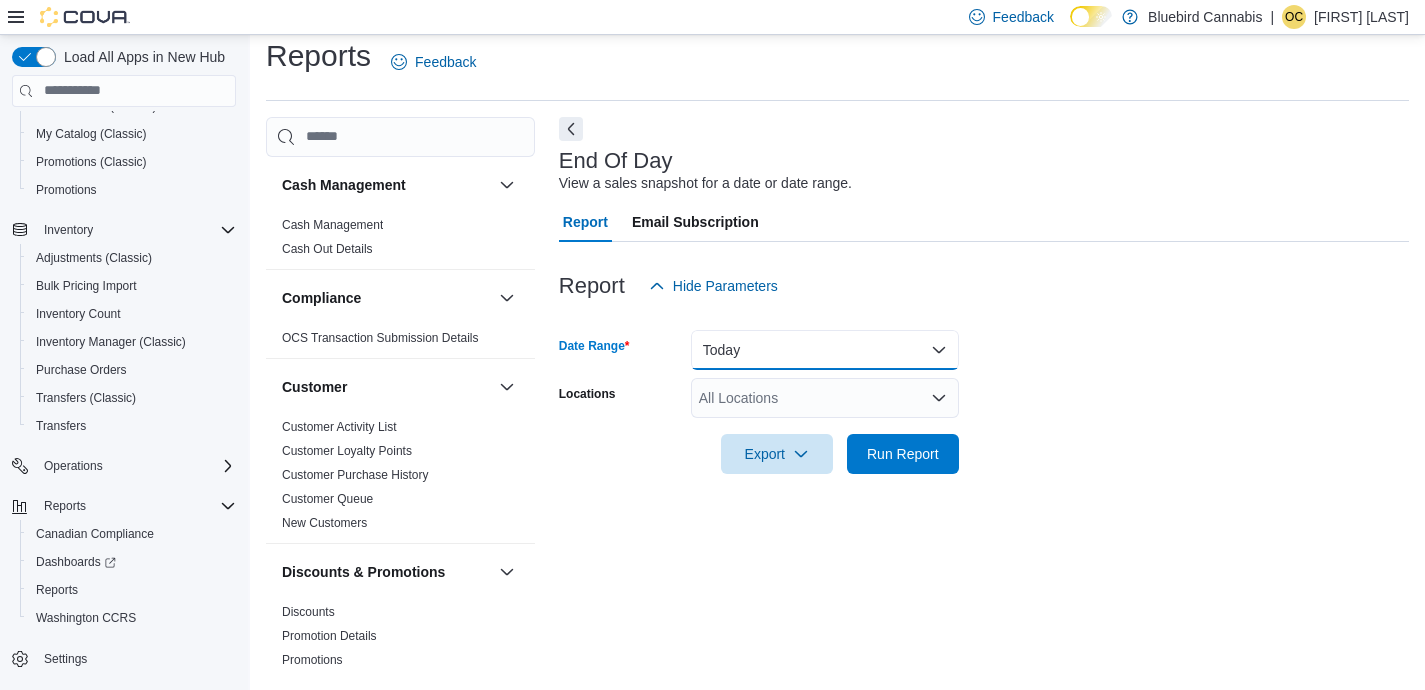 click on "Today" at bounding box center (825, 350) 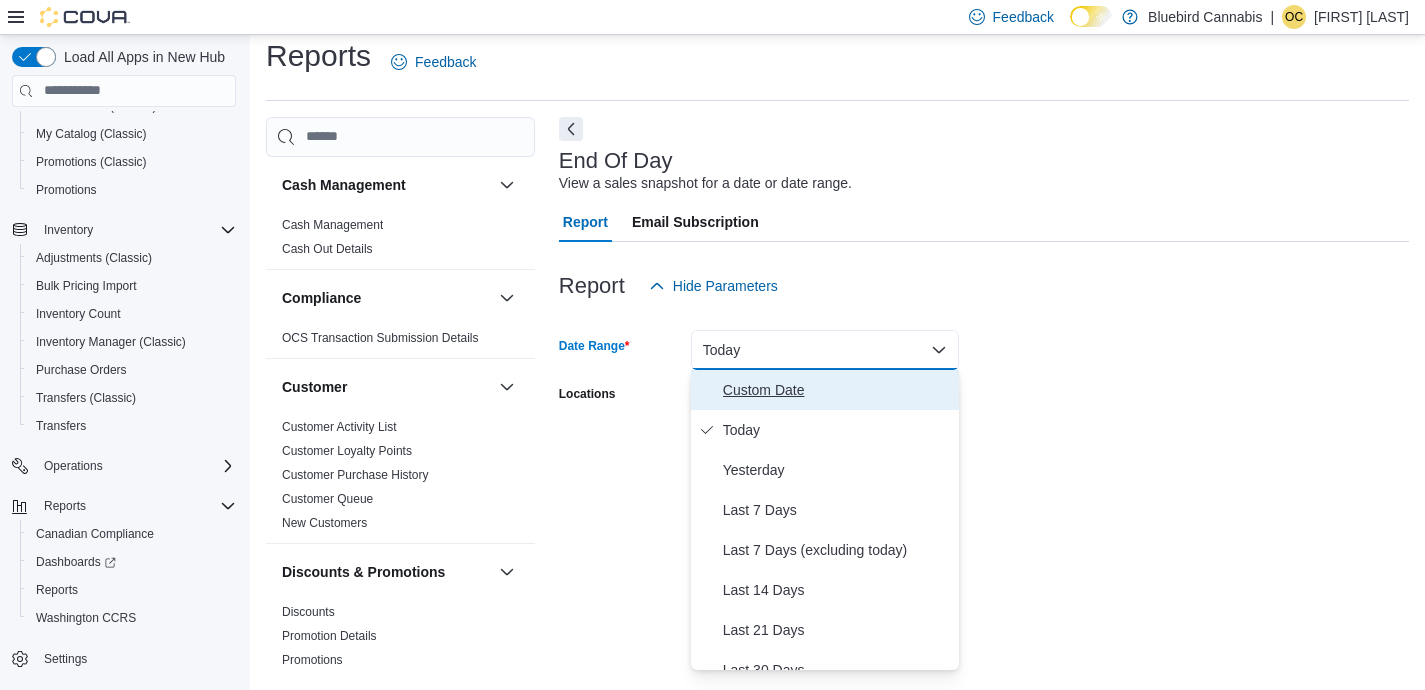 click on "Custom Date" at bounding box center (825, 390) 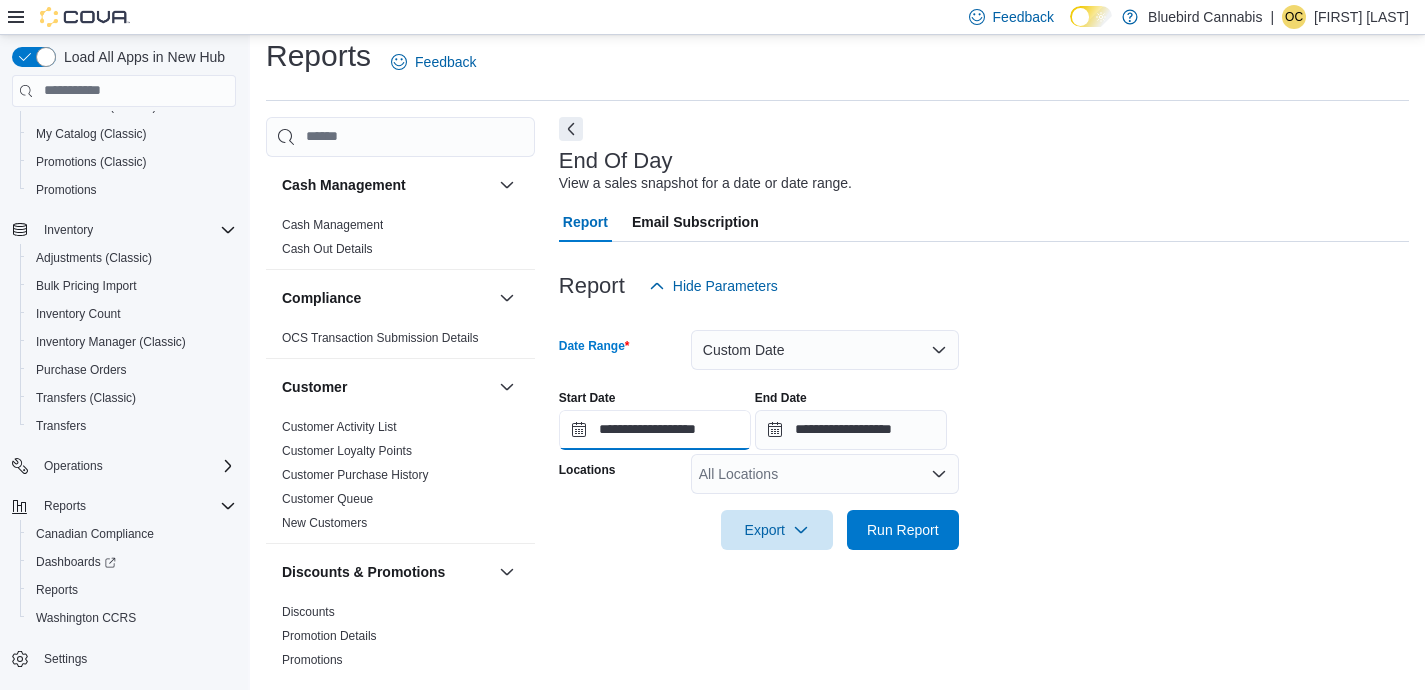 click on "**********" at bounding box center [655, 430] 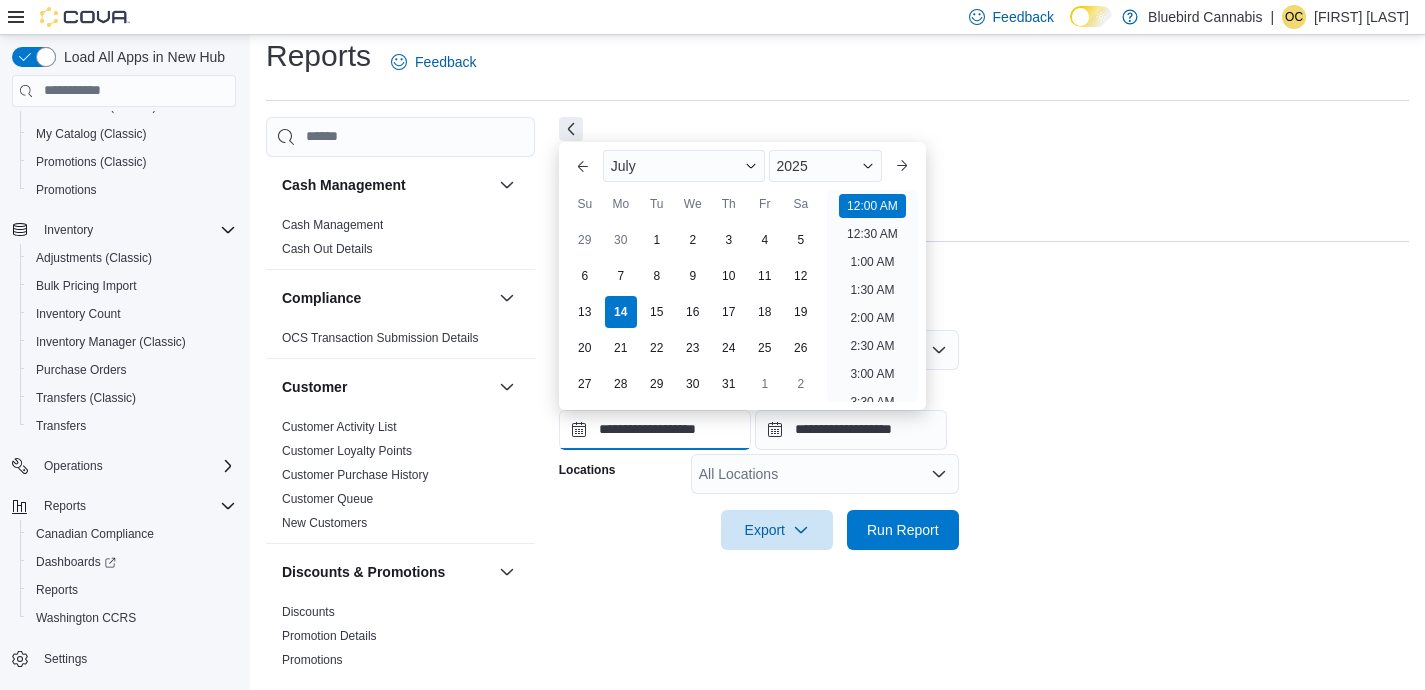 scroll, scrollTop: 62, scrollLeft: 0, axis: vertical 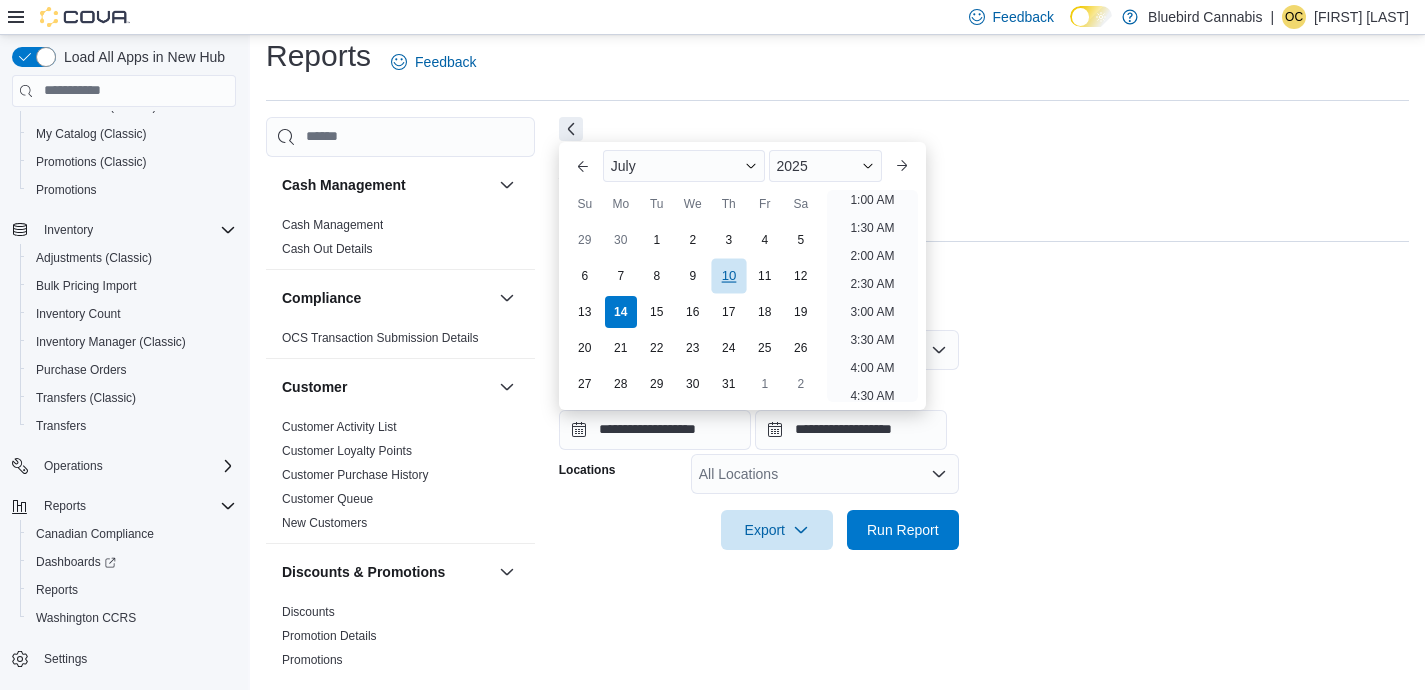 click on "10" at bounding box center (728, 275) 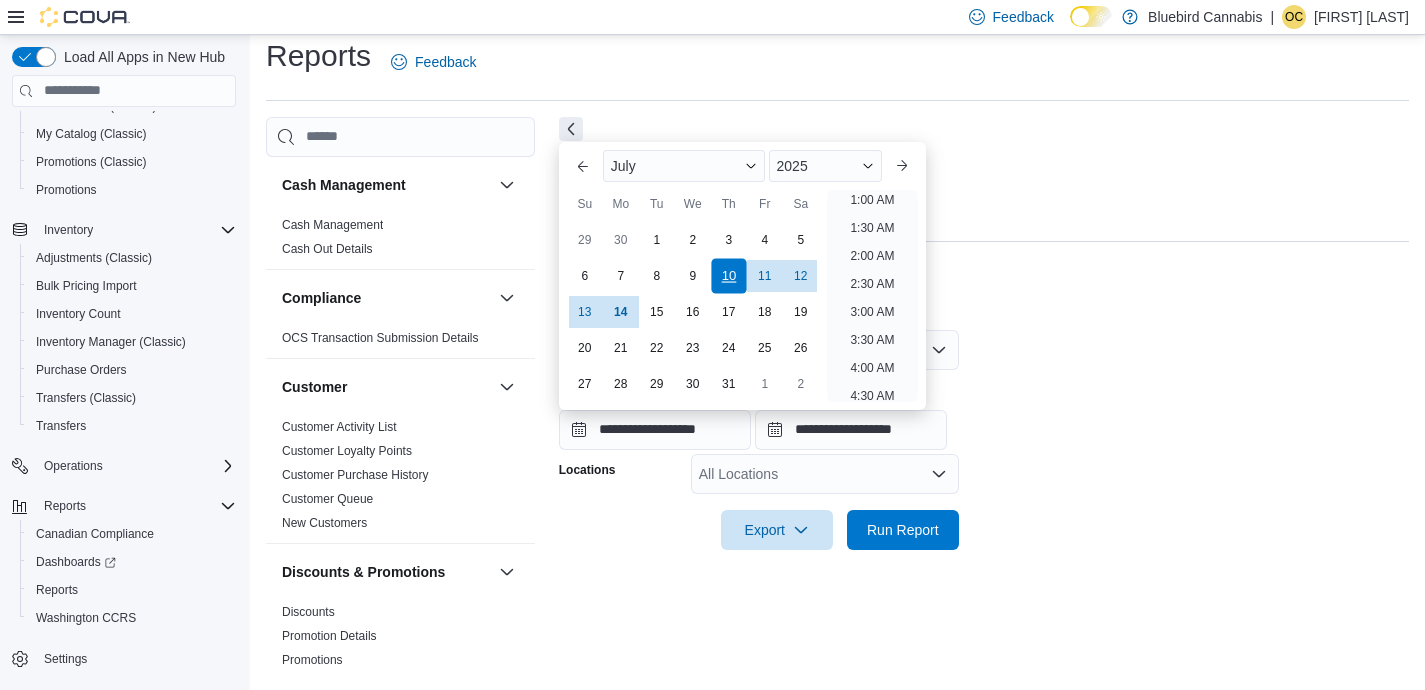 scroll, scrollTop: 4, scrollLeft: 0, axis: vertical 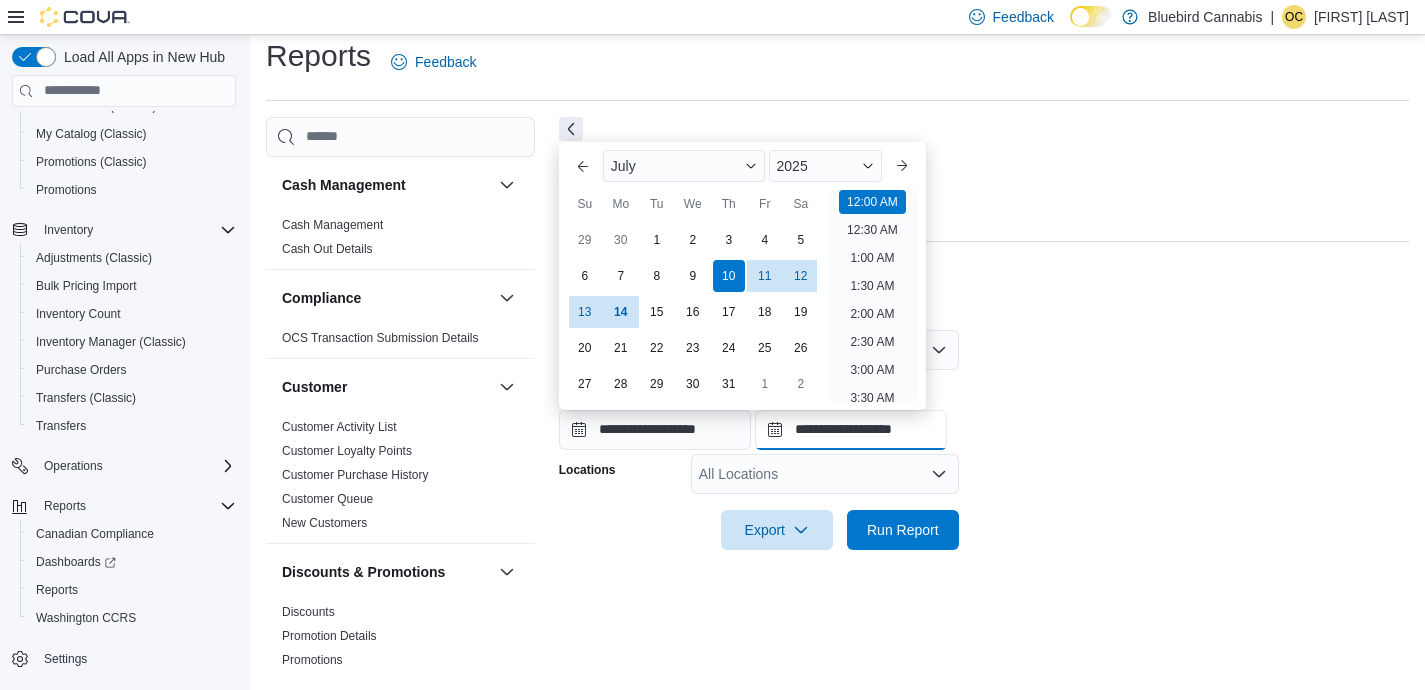 click on "**********" at bounding box center [851, 430] 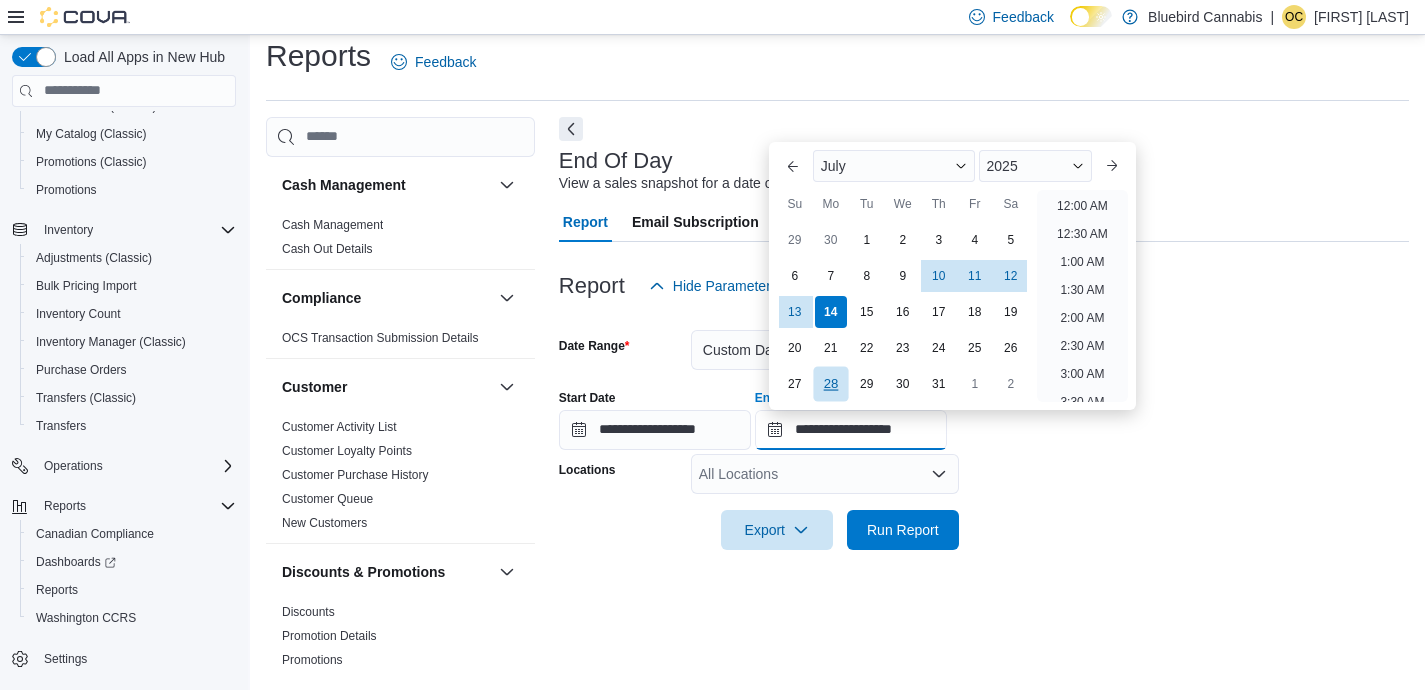 scroll, scrollTop: 1136, scrollLeft: 0, axis: vertical 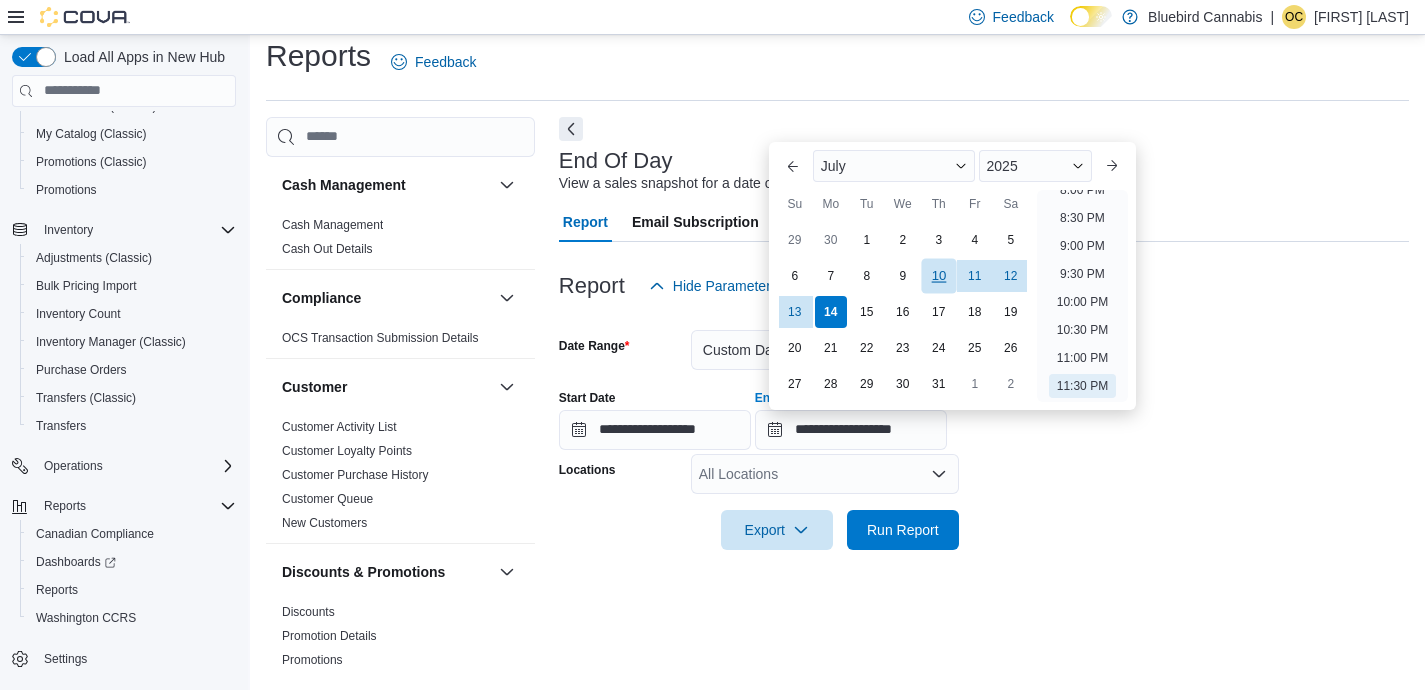 click on "10" at bounding box center (938, 275) 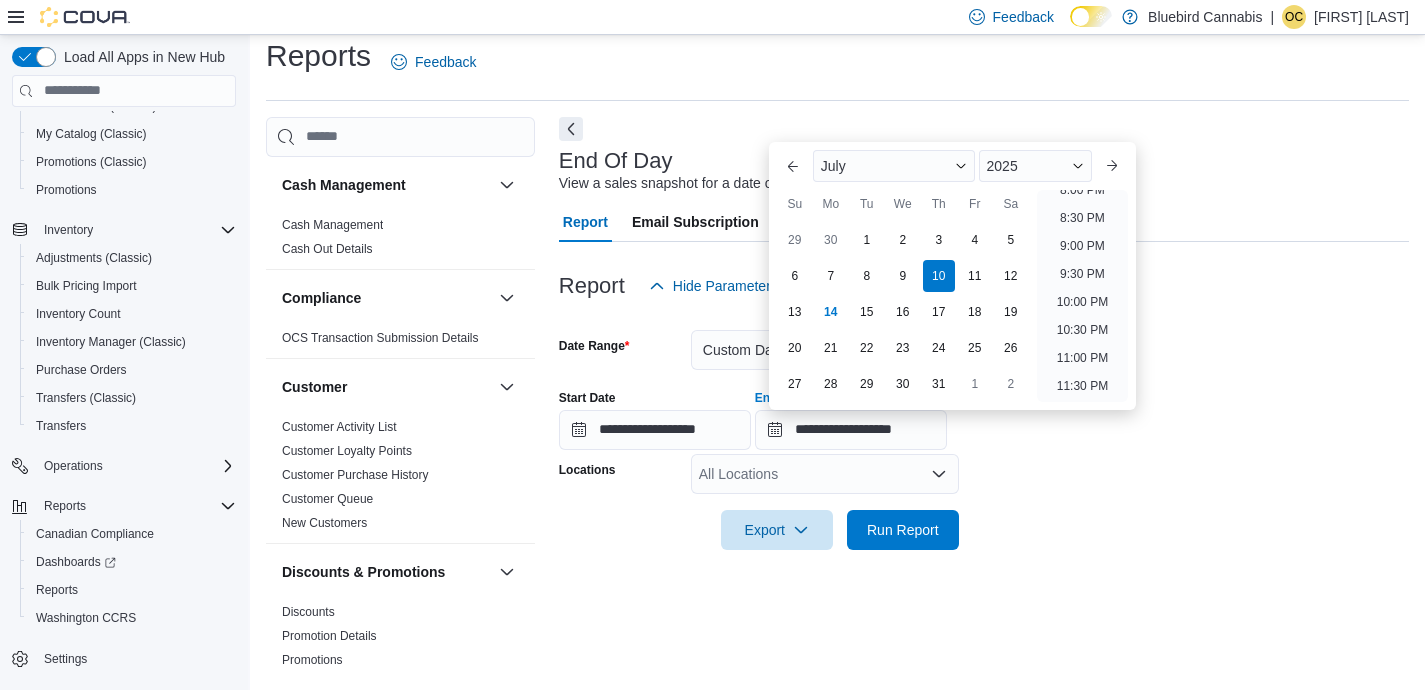 click on "**********" at bounding box center [984, 412] 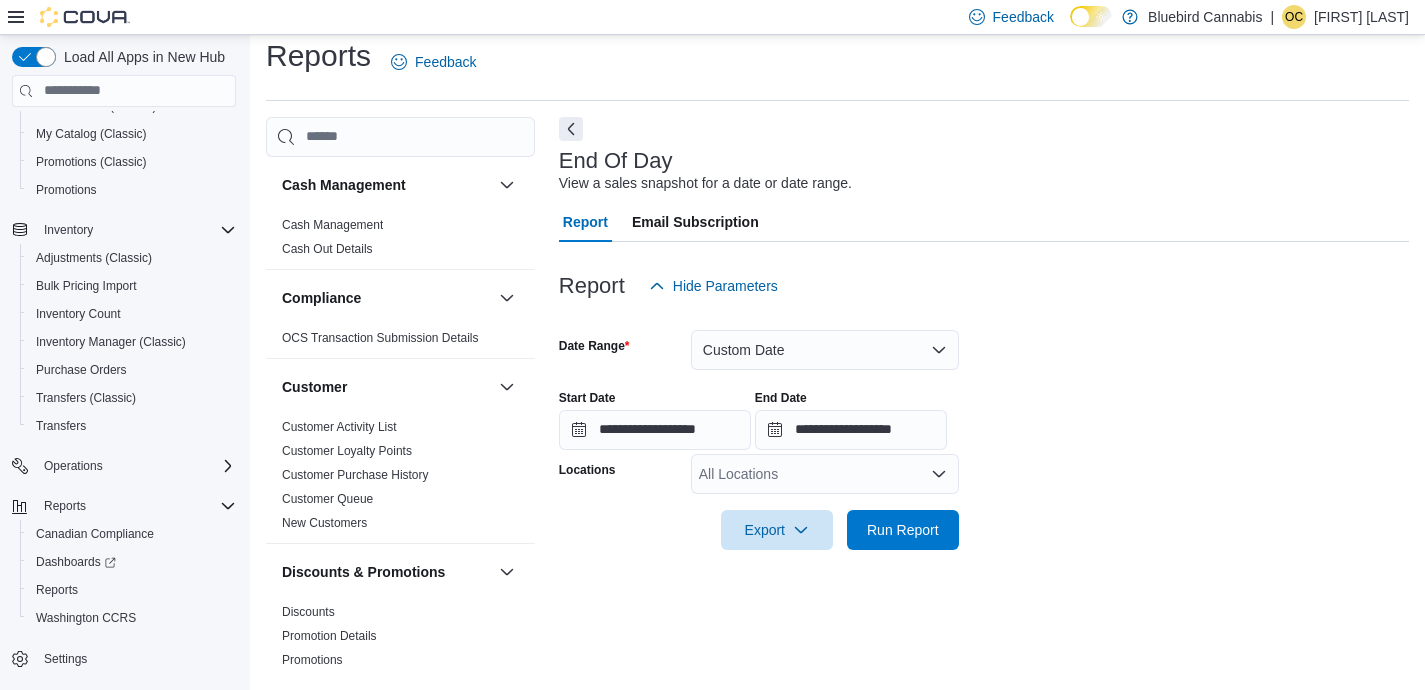 click on "All Locations" at bounding box center (825, 474) 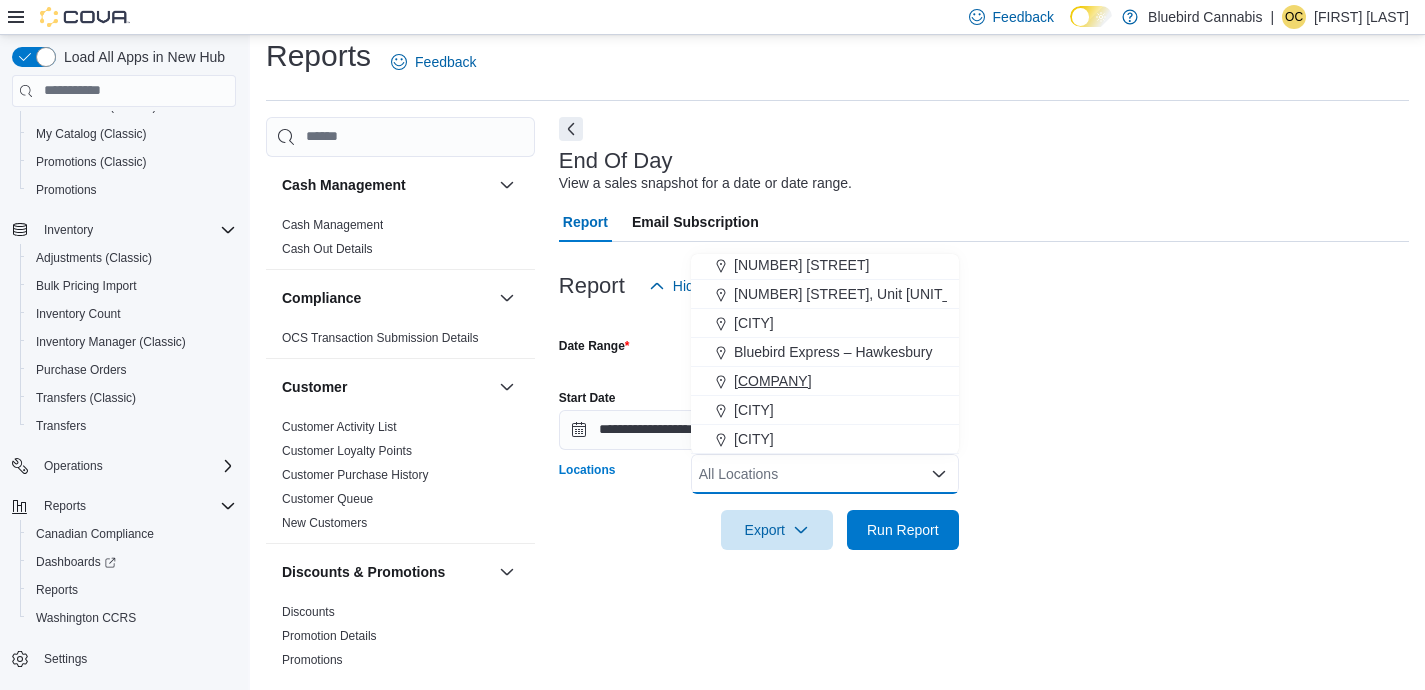 click on "[COMPANY]" at bounding box center (773, 381) 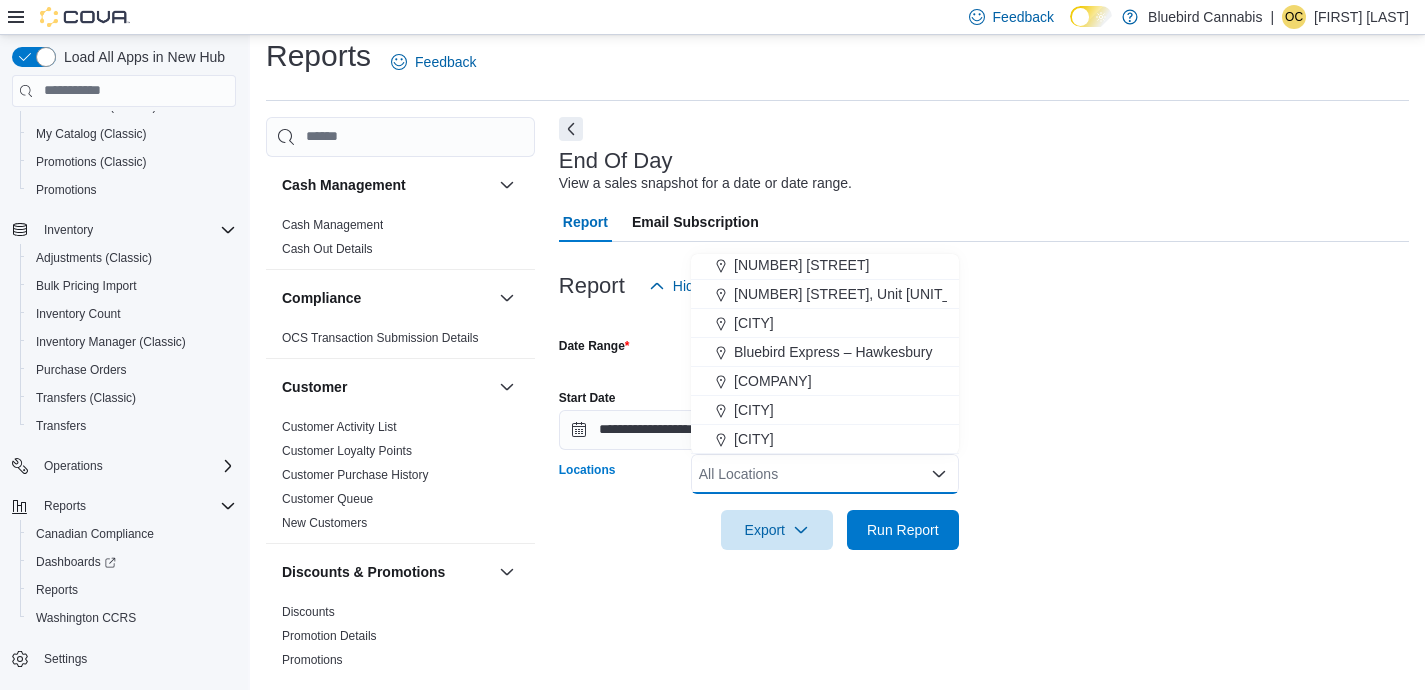 scroll, scrollTop: 119, scrollLeft: 0, axis: vertical 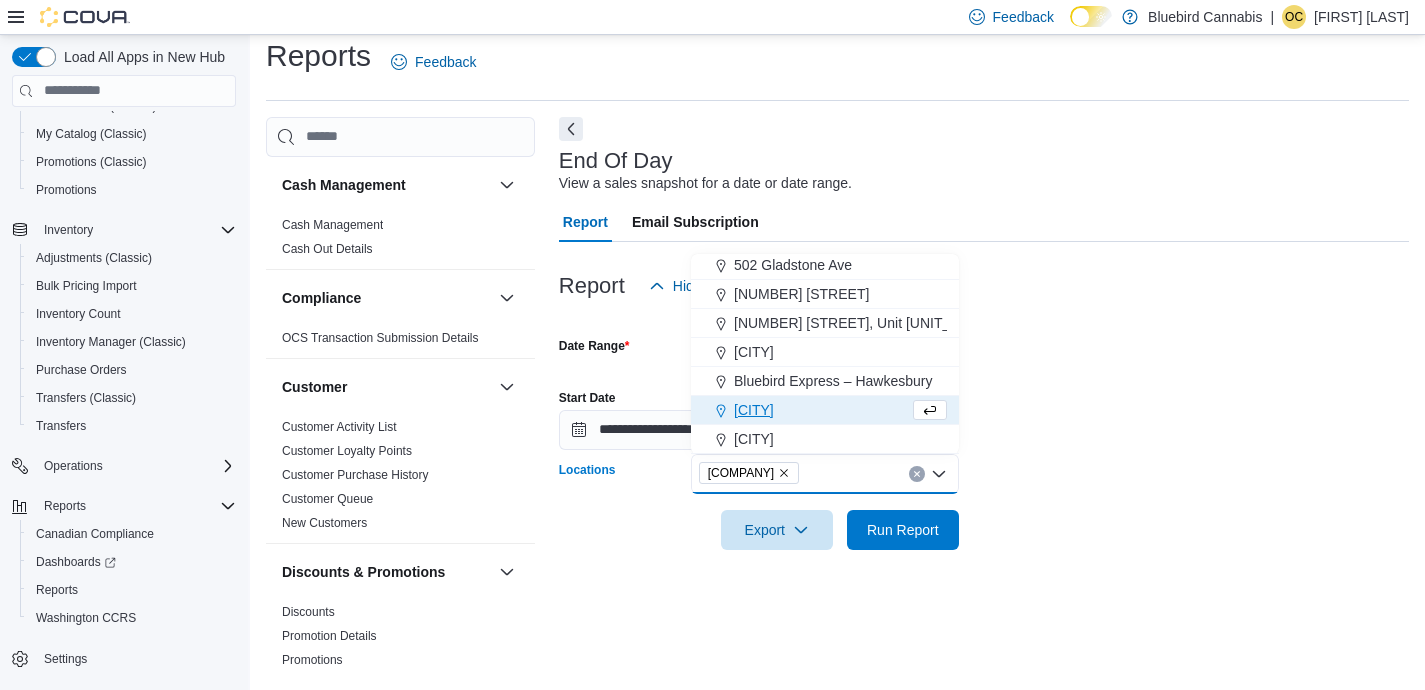 click on "**********" at bounding box center [984, 412] 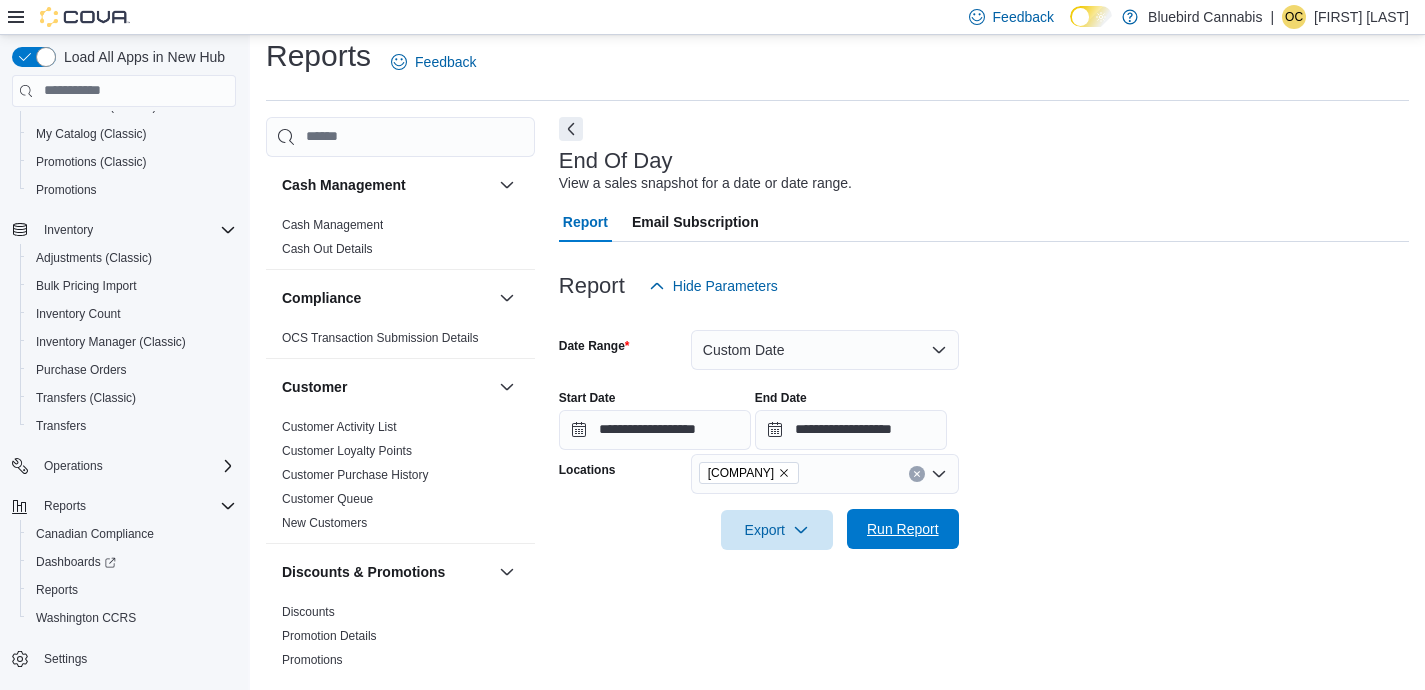 click on "Run Report" at bounding box center (903, 529) 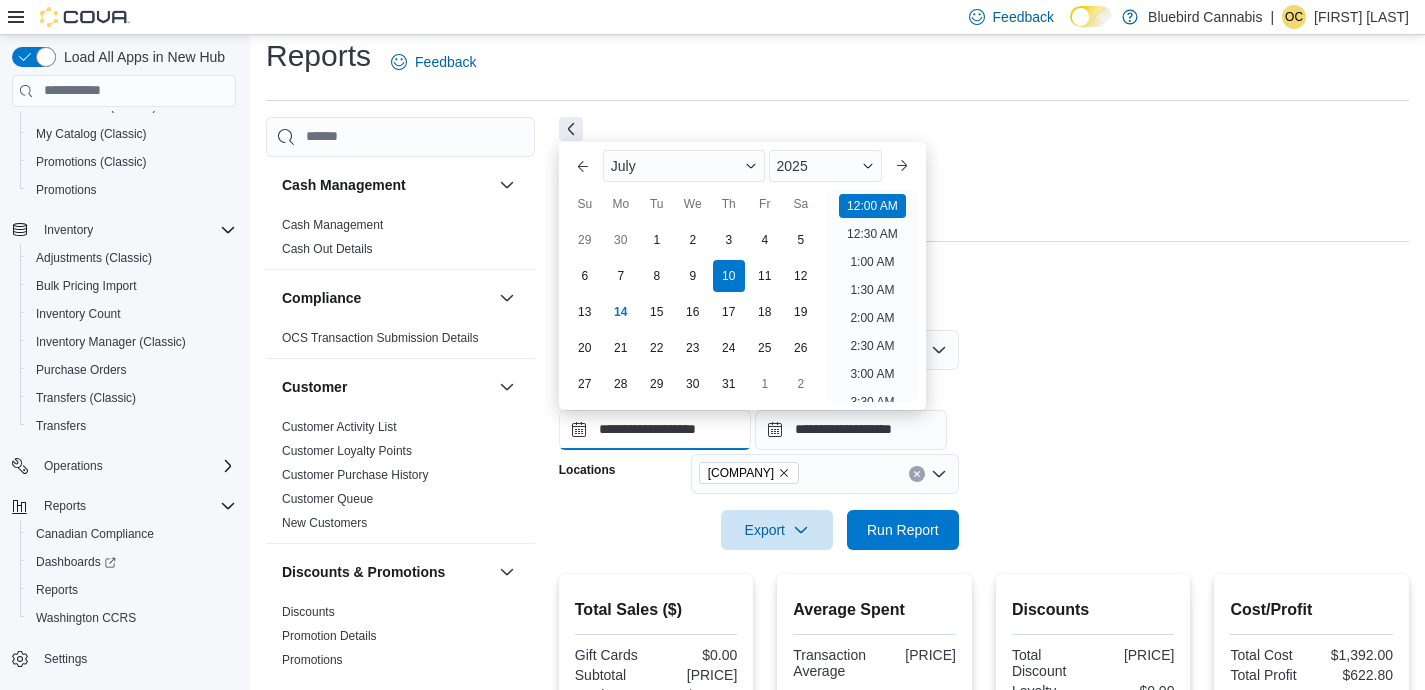 click on "**********" at bounding box center [655, 430] 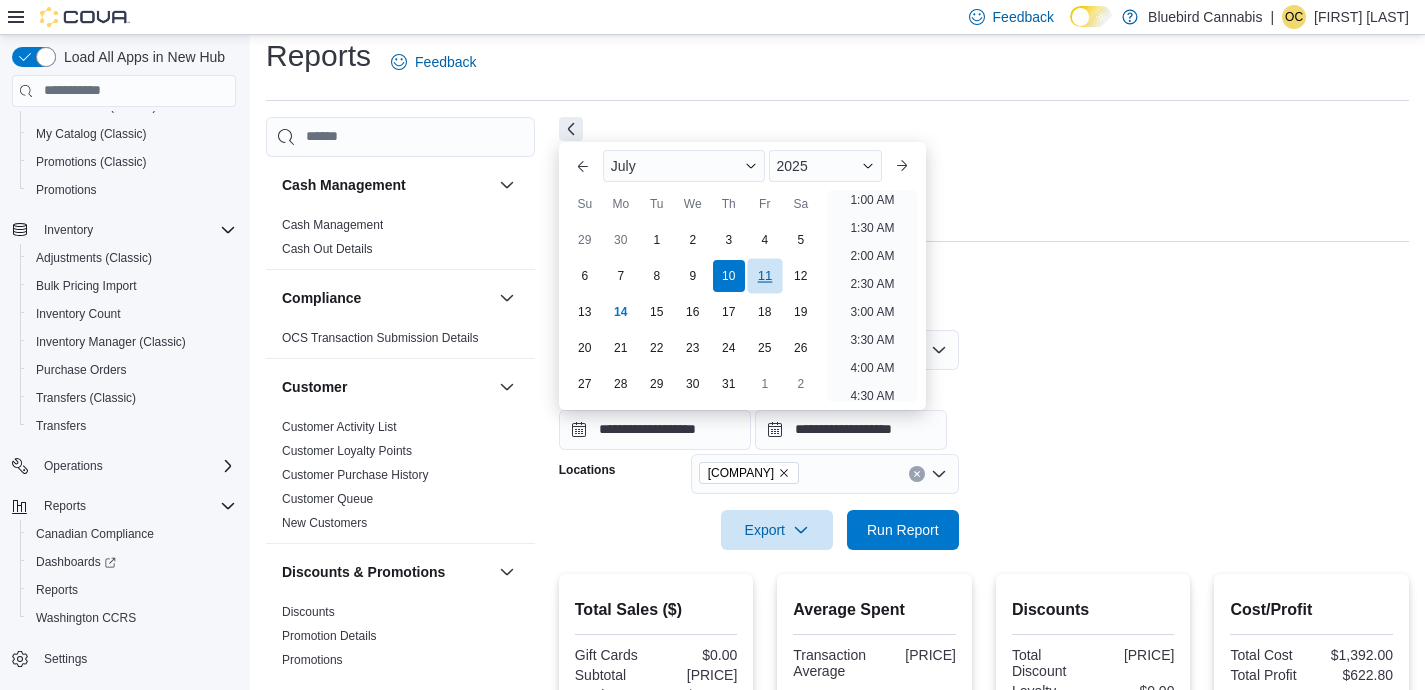 click on "11" at bounding box center [764, 275] 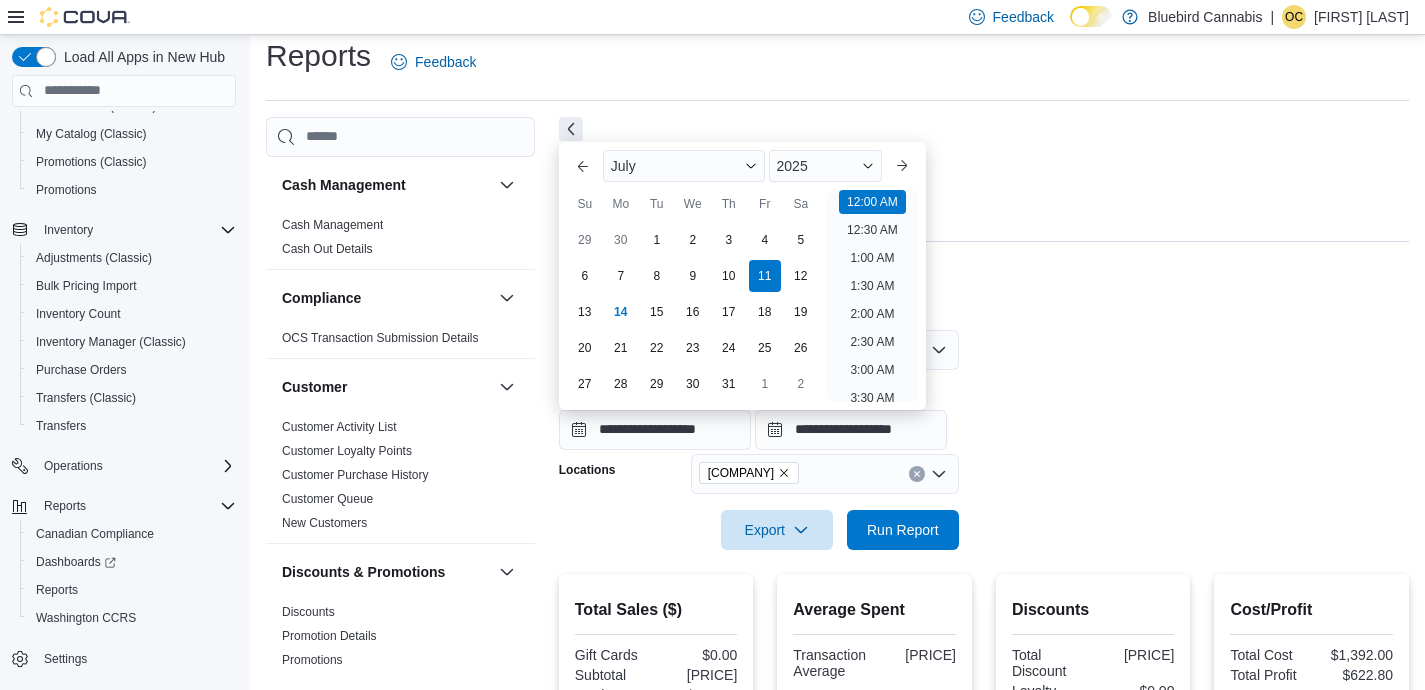click on "**********" at bounding box center [984, 412] 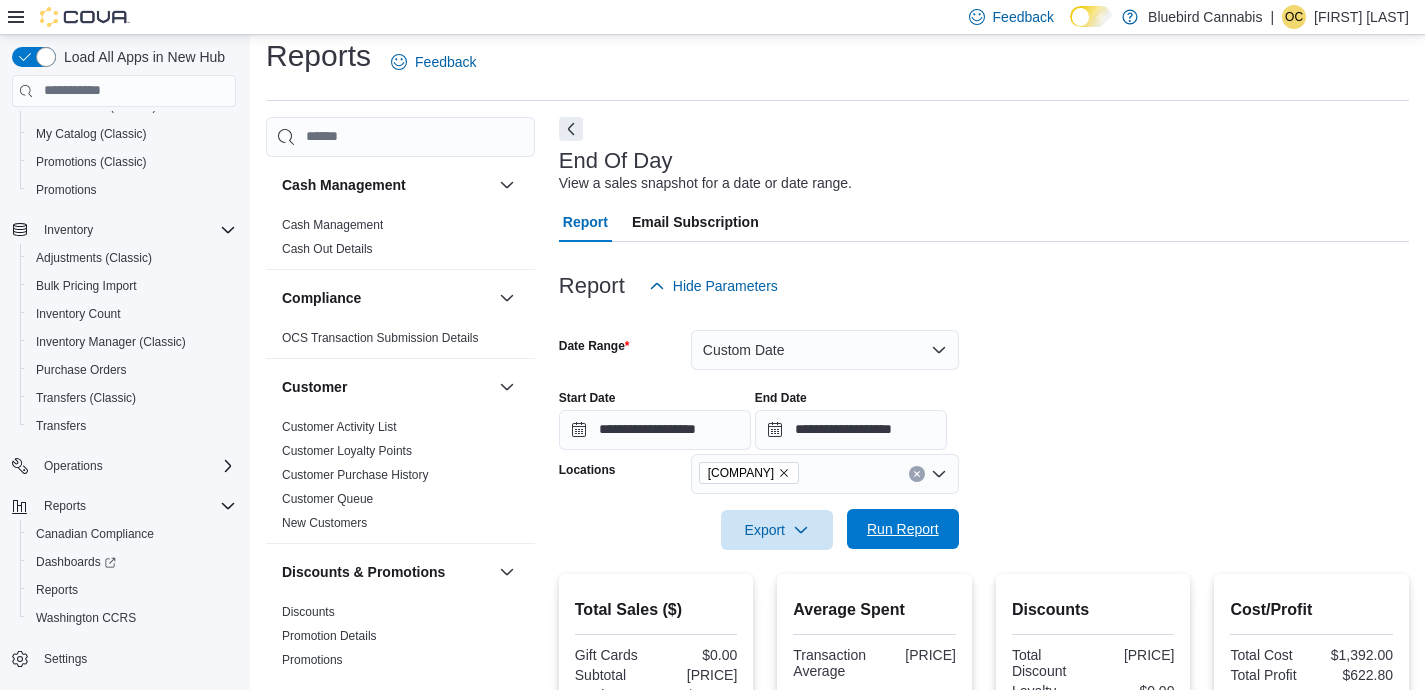 click on "Run Report" at bounding box center [903, 529] 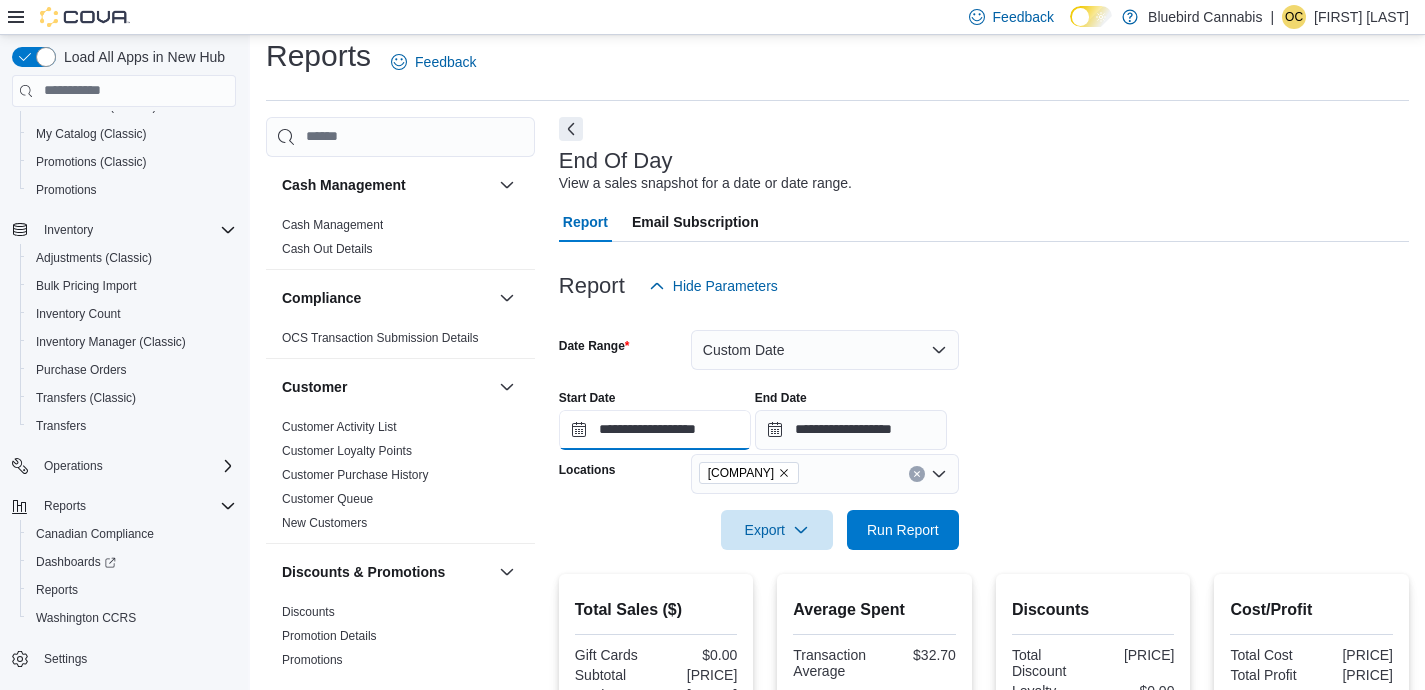 click on "**********" at bounding box center [655, 430] 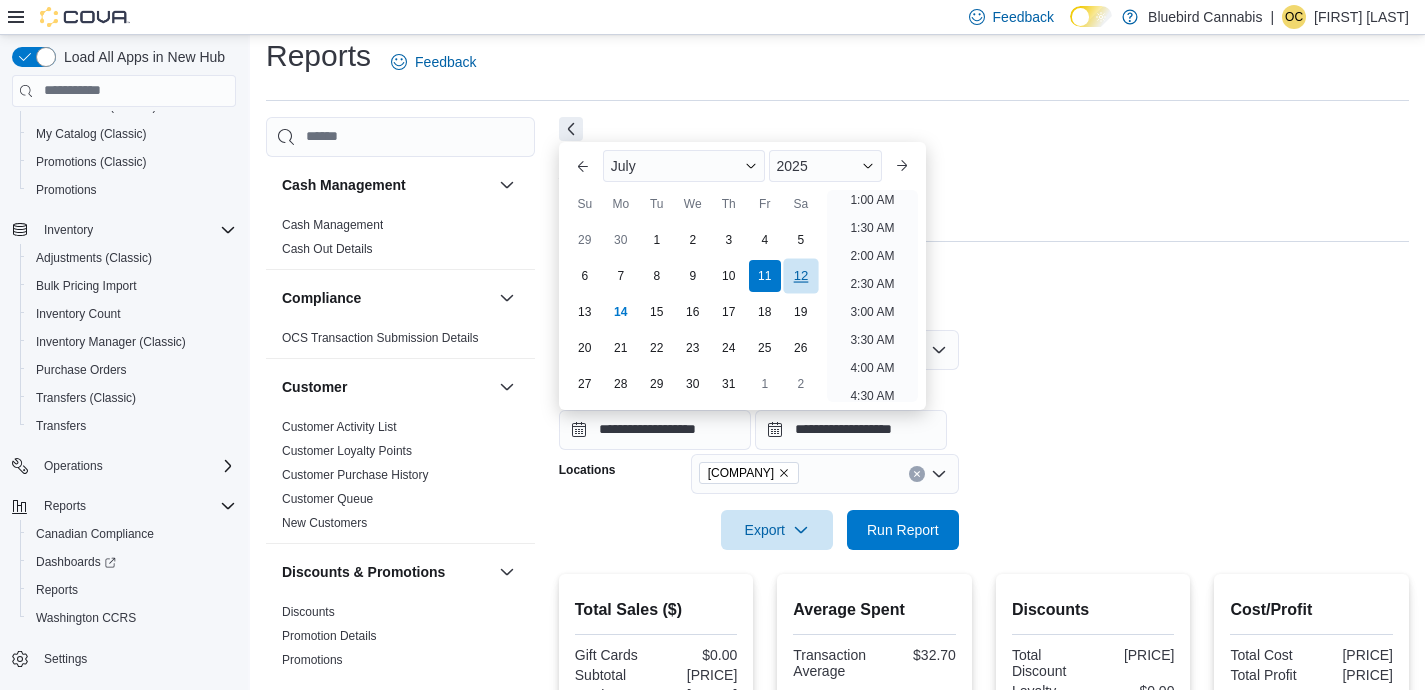 click on "12" at bounding box center [800, 275] 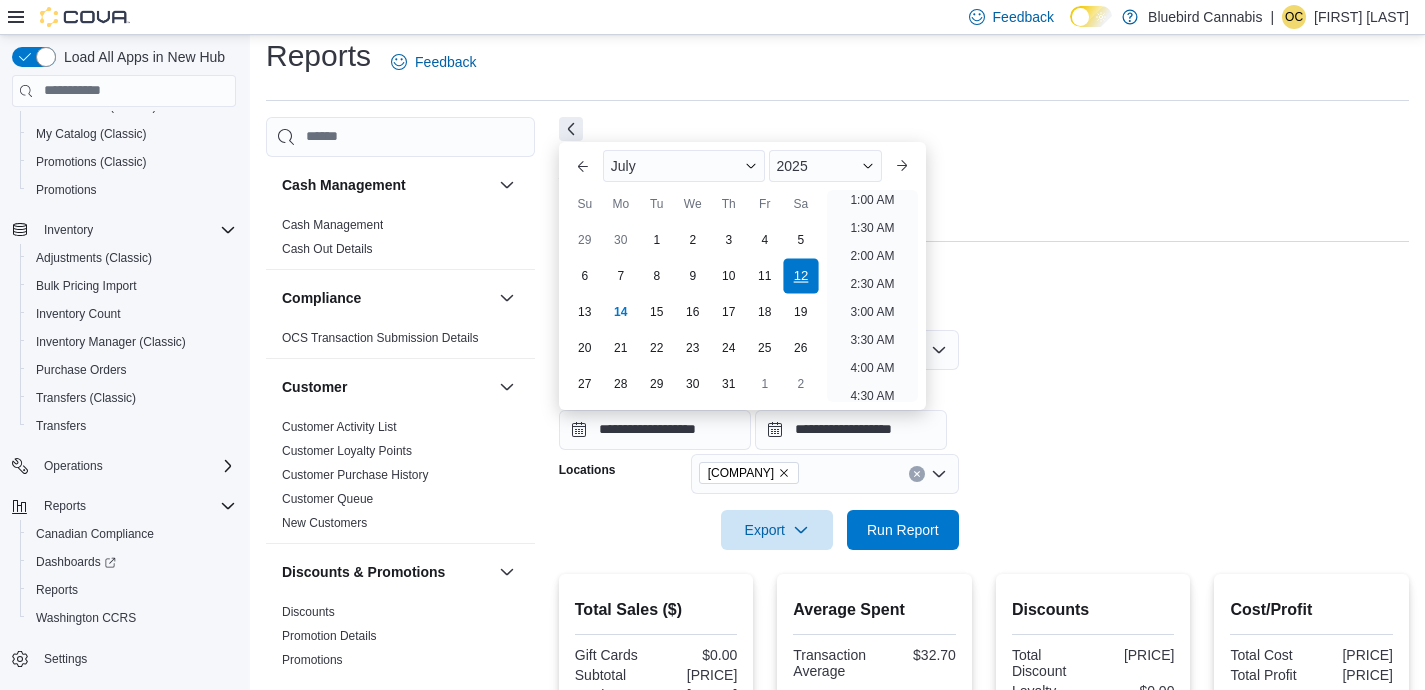 scroll, scrollTop: 4, scrollLeft: 0, axis: vertical 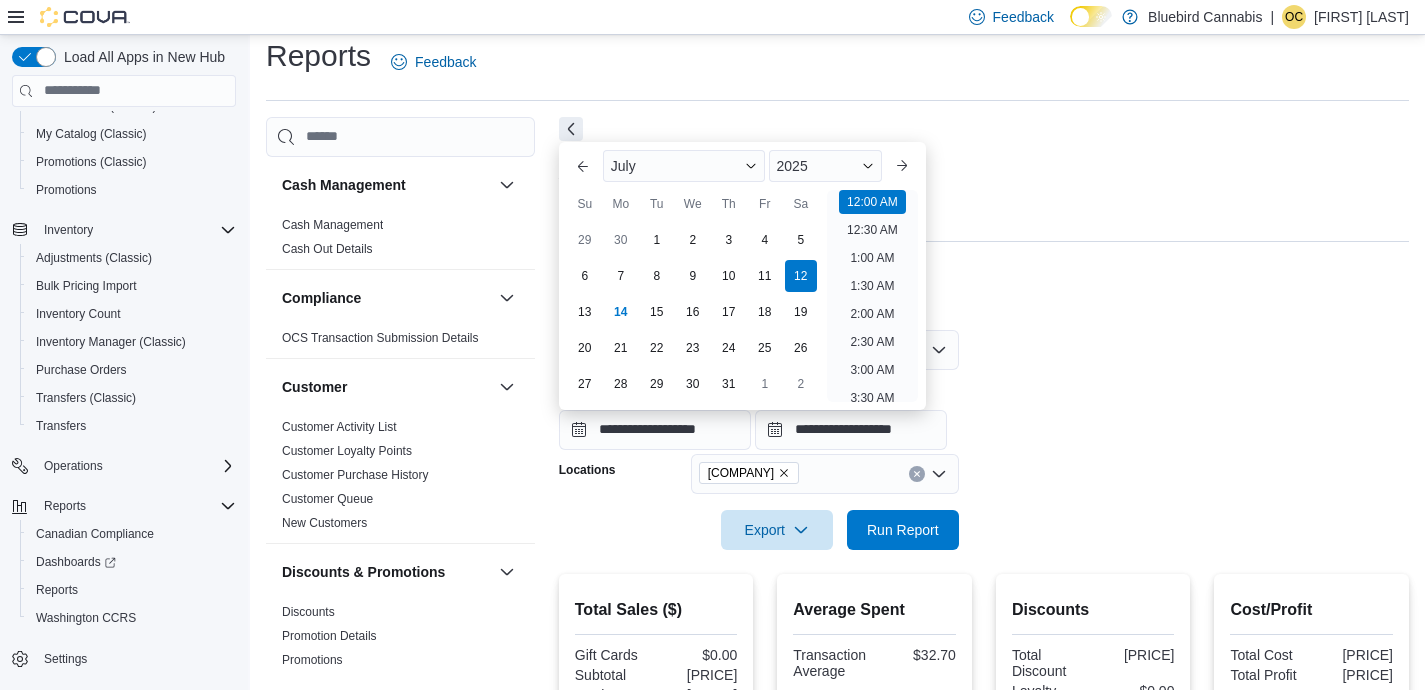 click on "**********" at bounding box center [984, 412] 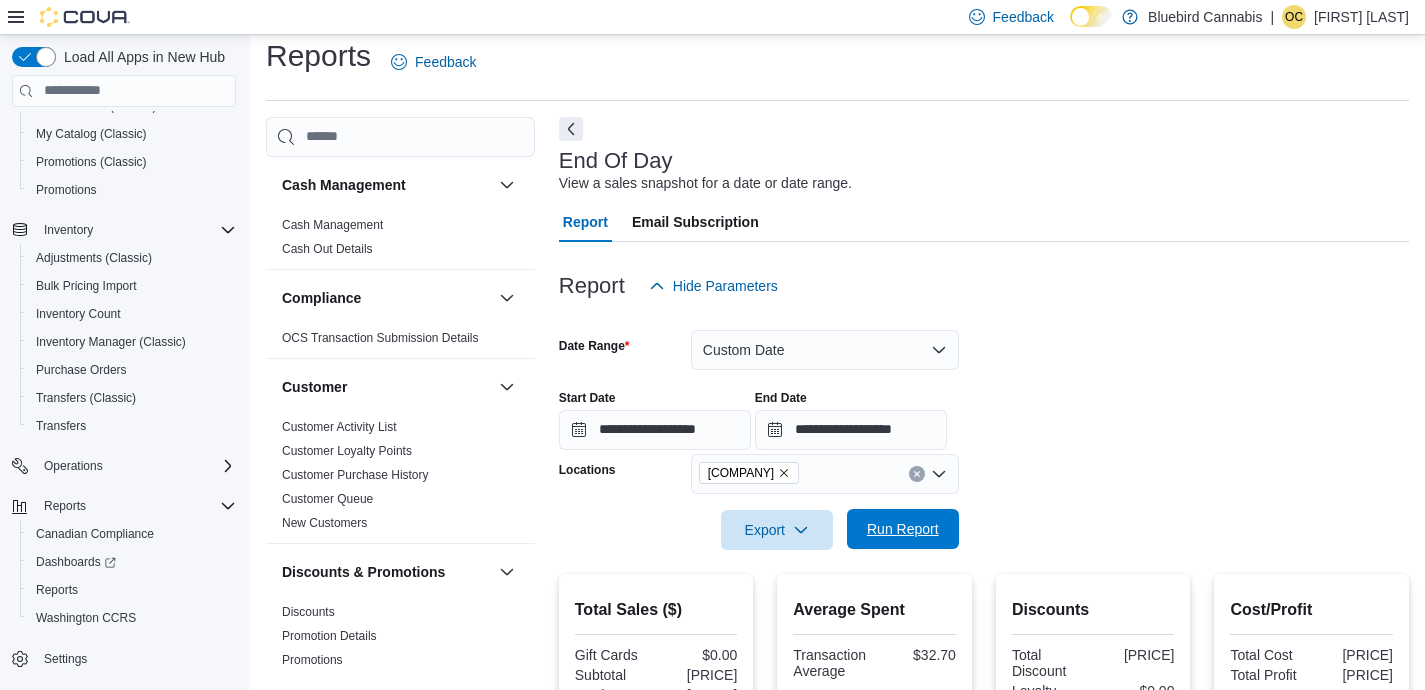 click on "Run Report" at bounding box center (903, 529) 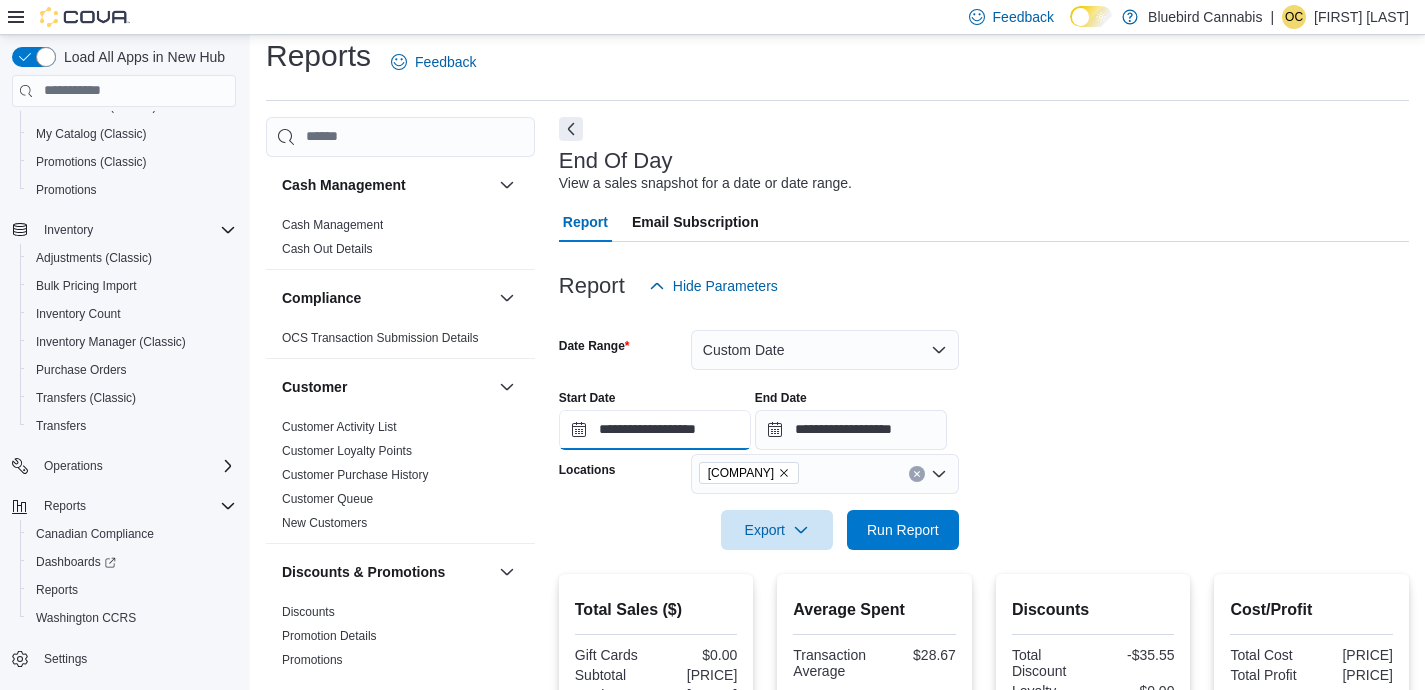 click on "**********" at bounding box center (655, 430) 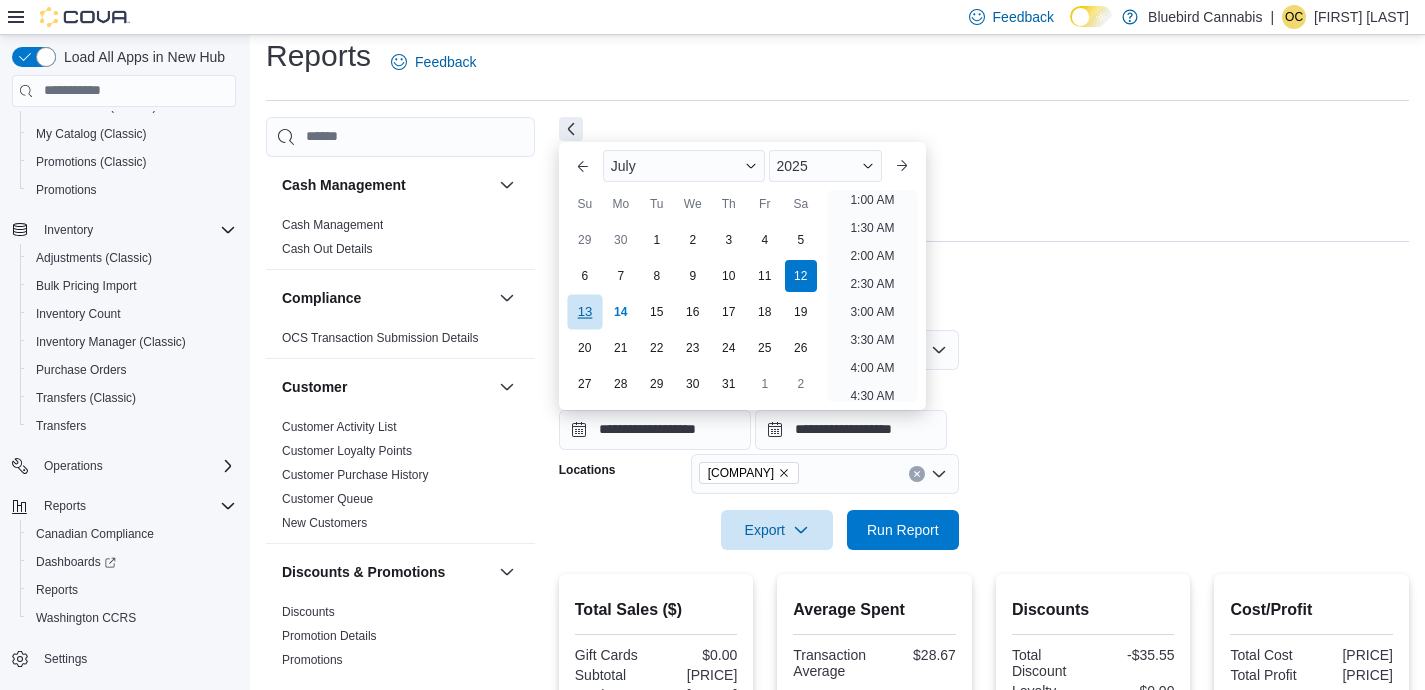 click on "13" at bounding box center (584, 311) 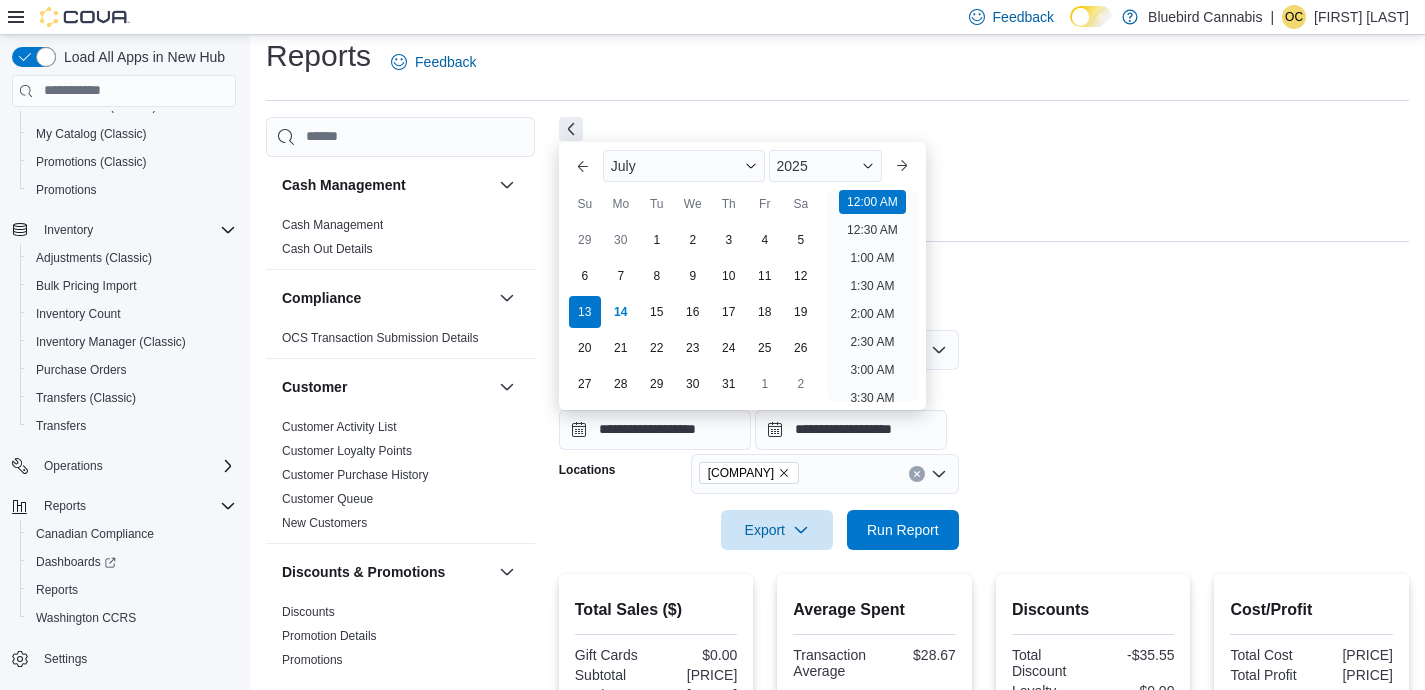 click at bounding box center [984, 372] 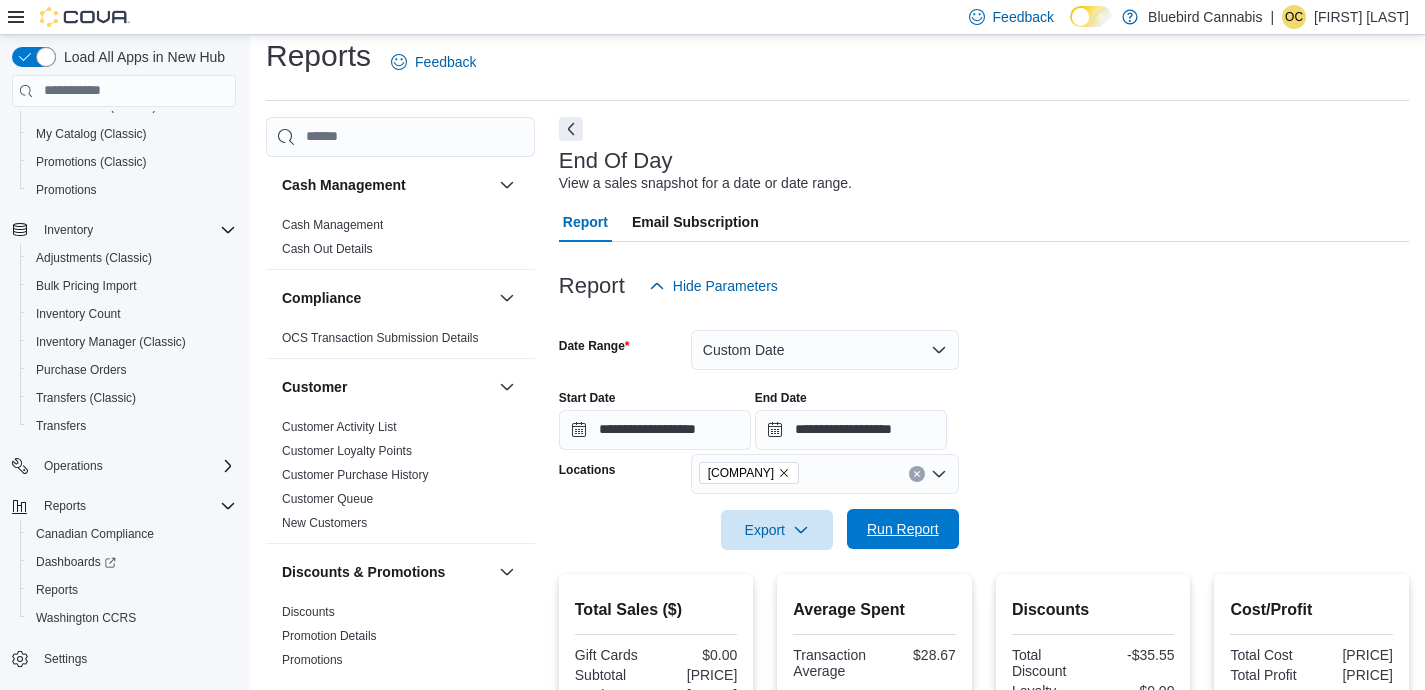 click on "Run Report" at bounding box center (903, 529) 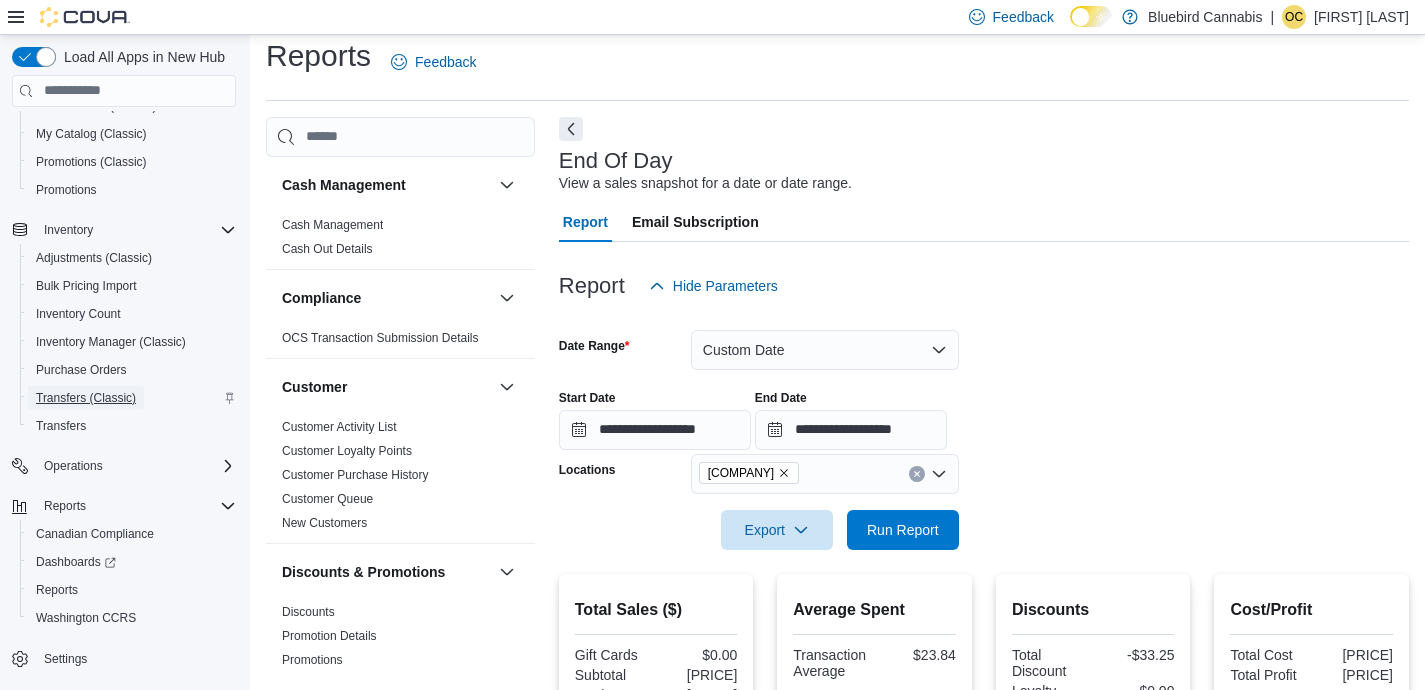click on "Transfers (Classic)" at bounding box center (86, 398) 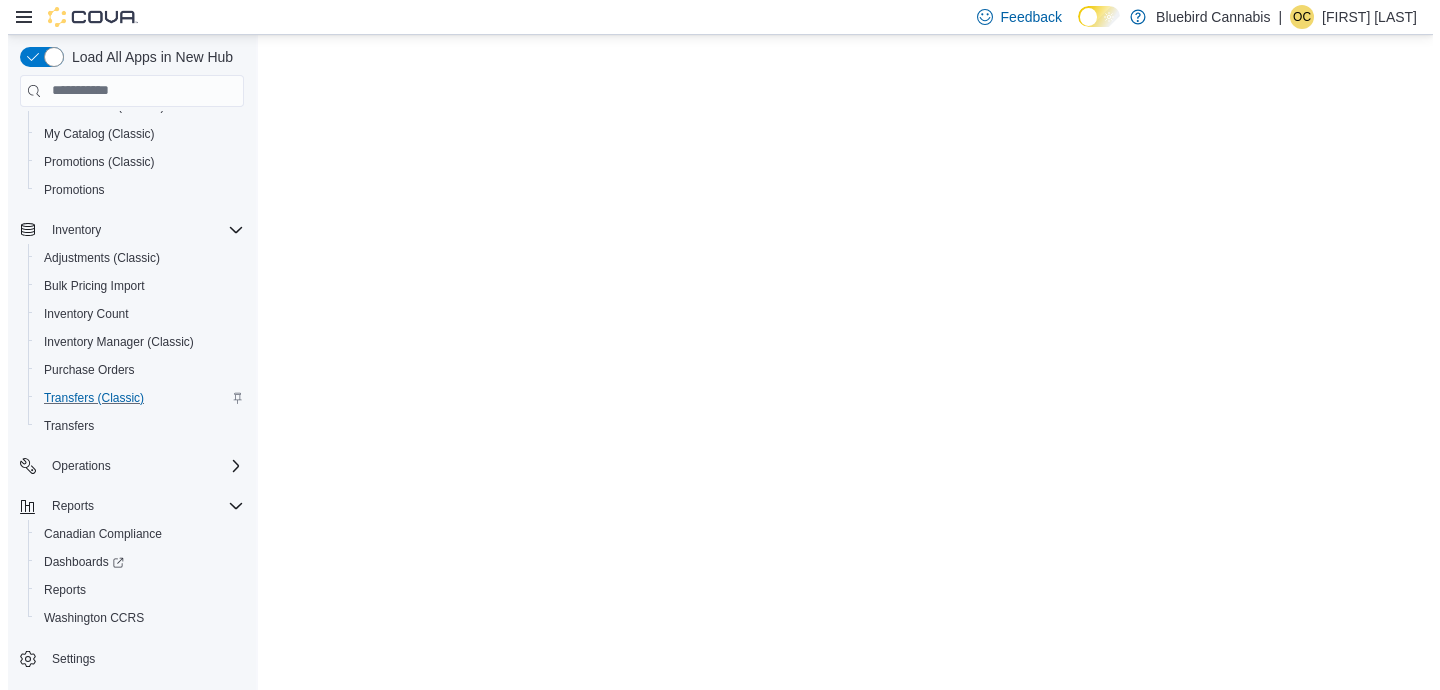 scroll, scrollTop: 0, scrollLeft: 0, axis: both 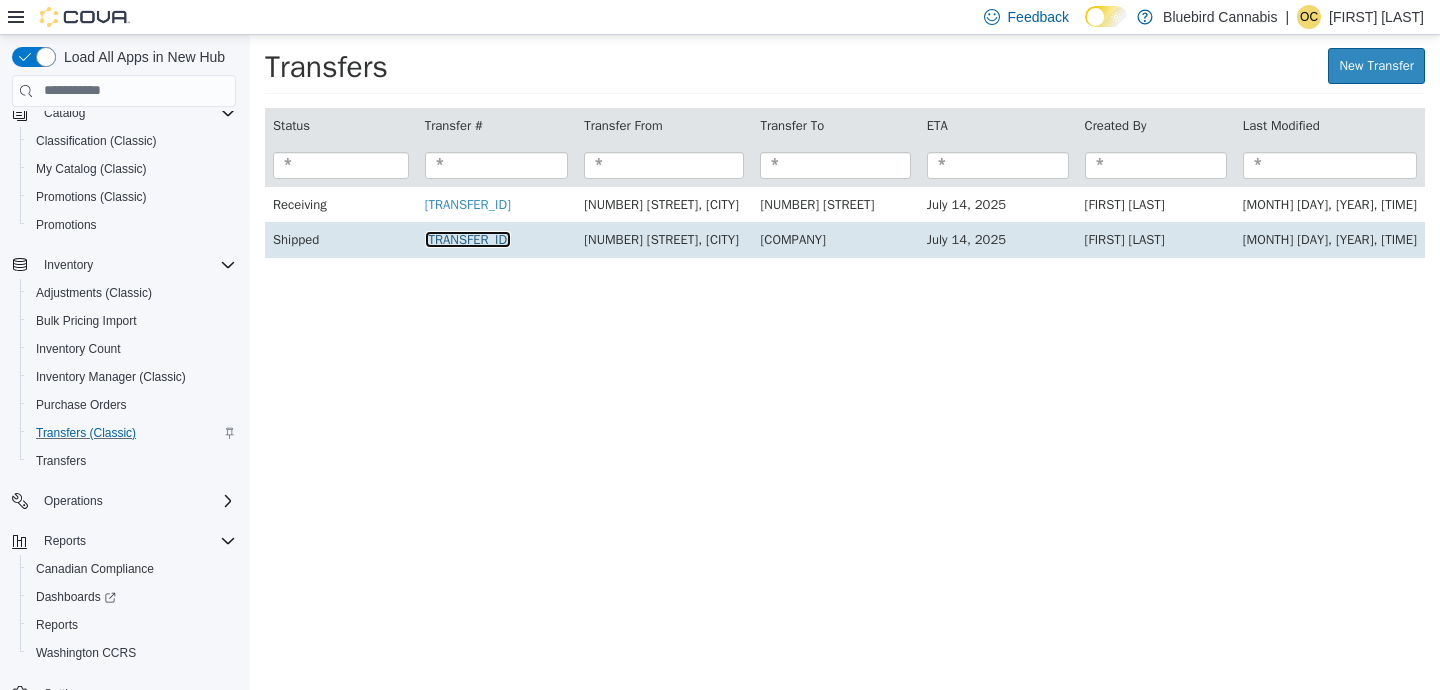 click on "[TRANSFER_ID]" at bounding box center [468, 238] 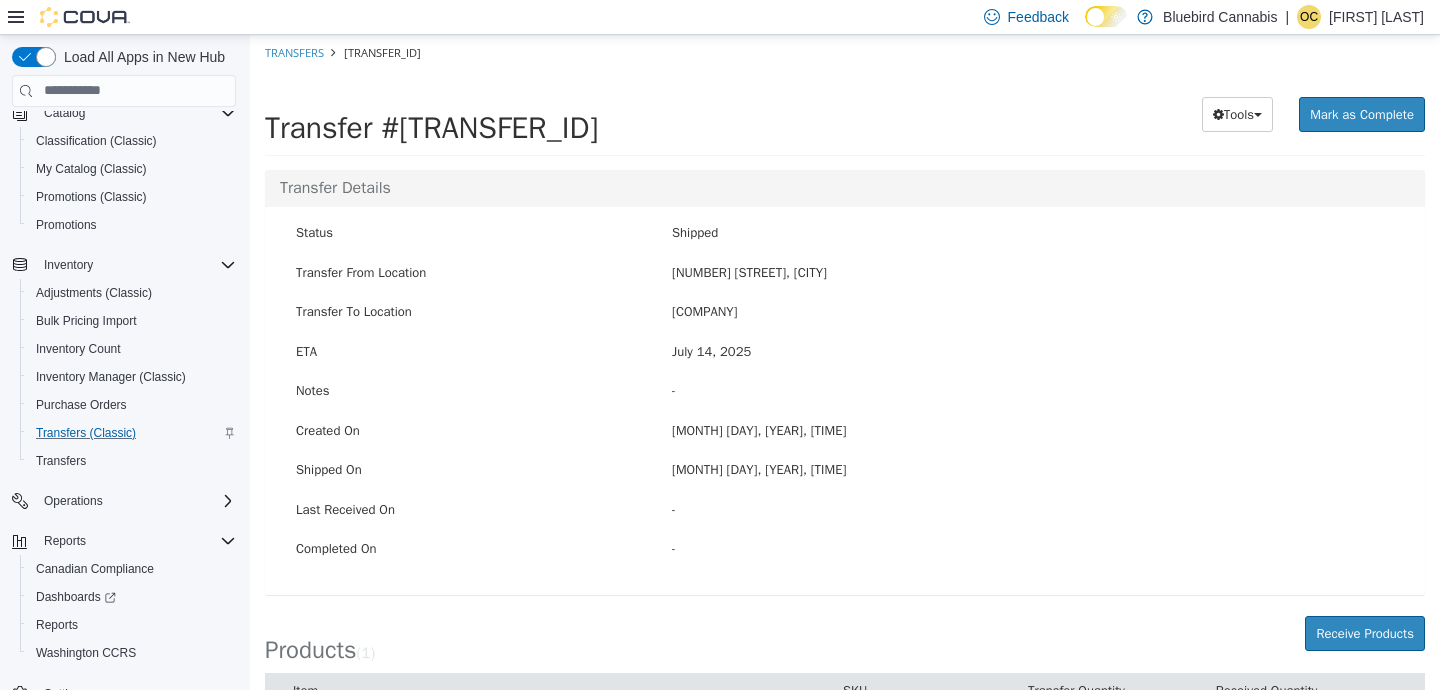 scroll, scrollTop: 74, scrollLeft: 0, axis: vertical 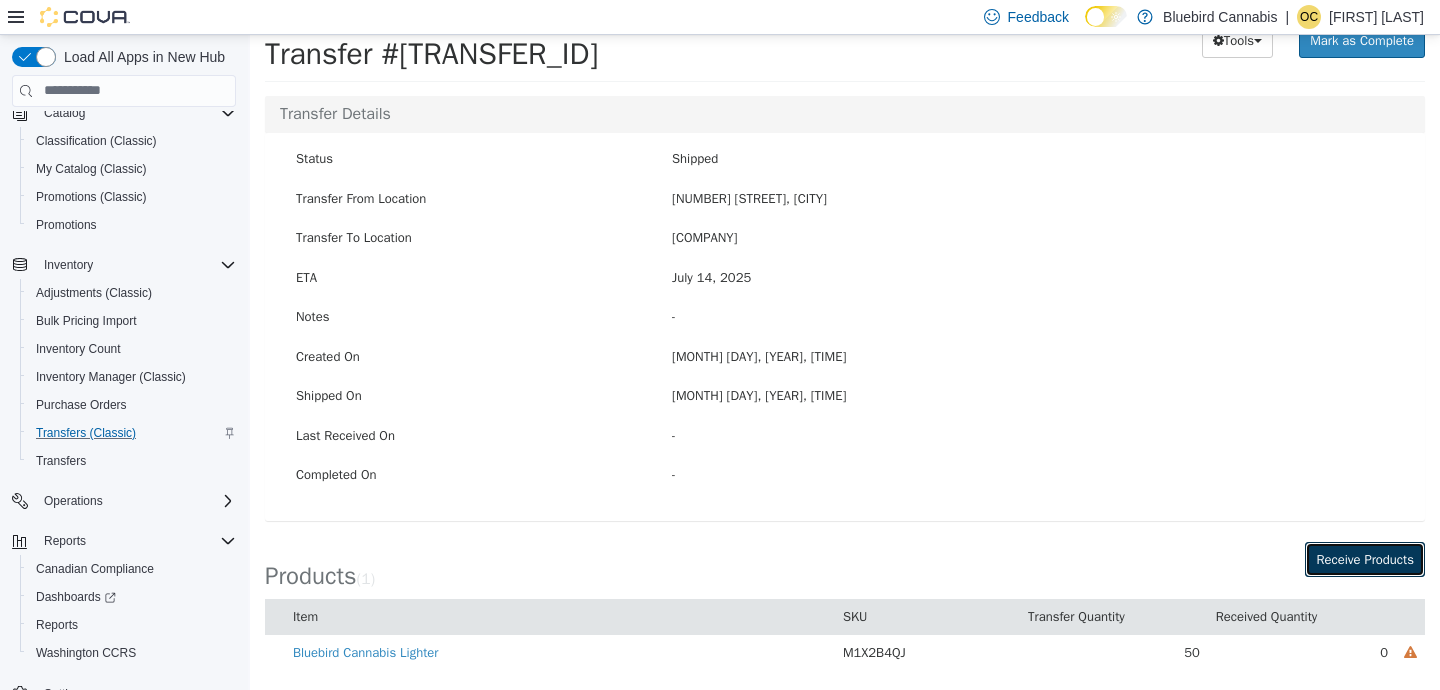click on "Receive Products" at bounding box center [1365, 559] 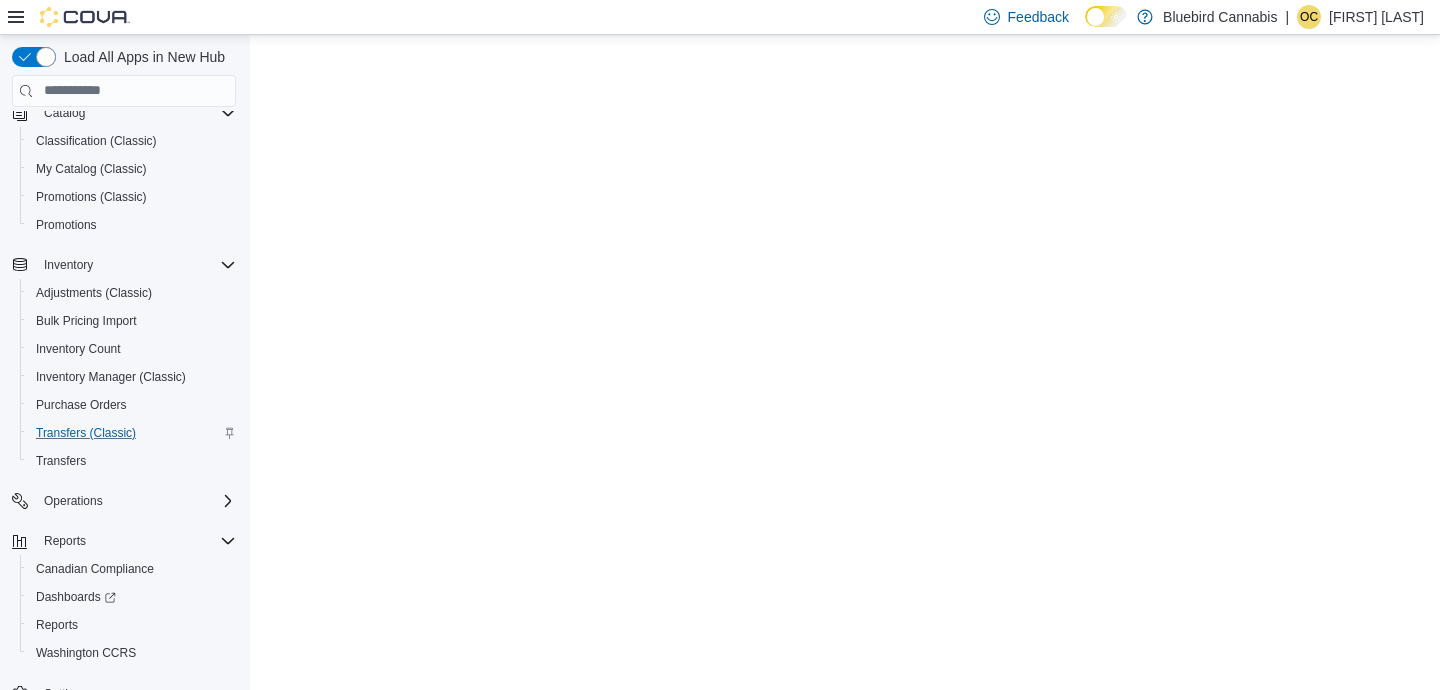 scroll, scrollTop: 0, scrollLeft: 0, axis: both 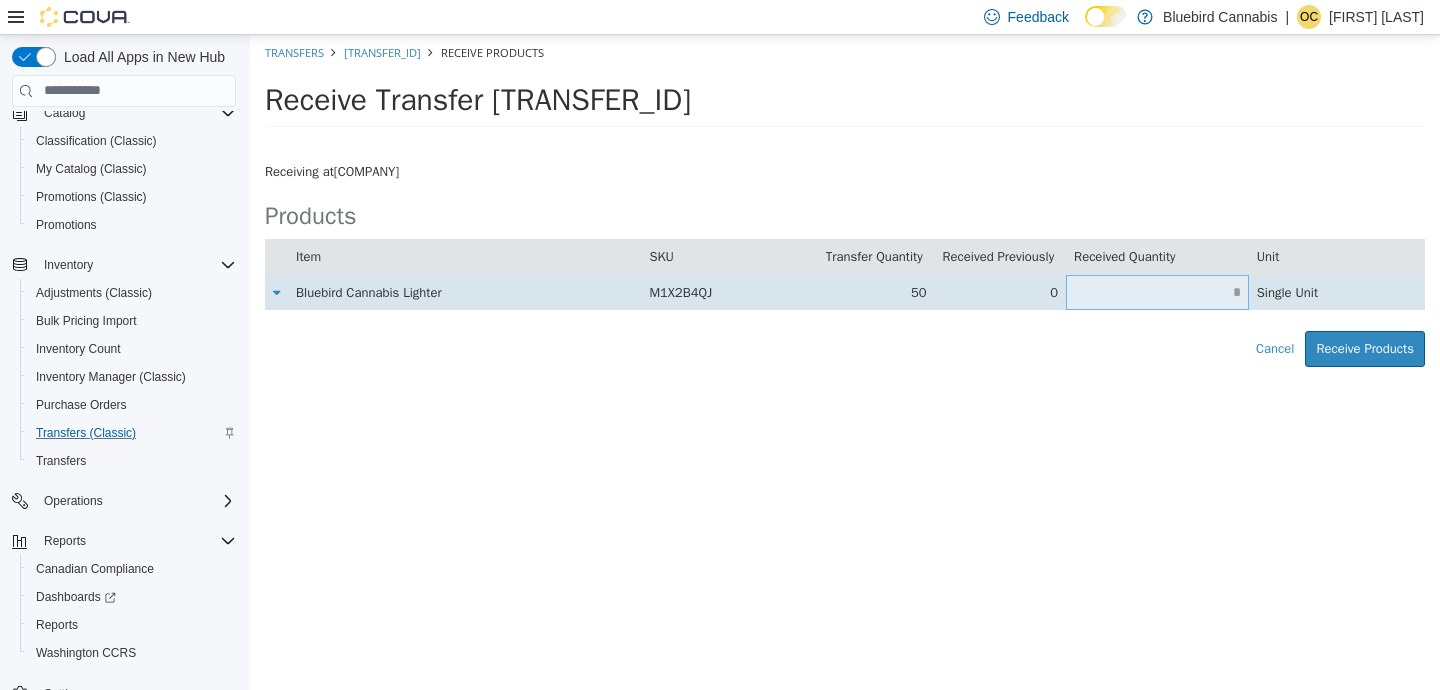 click at bounding box center (1157, 291) 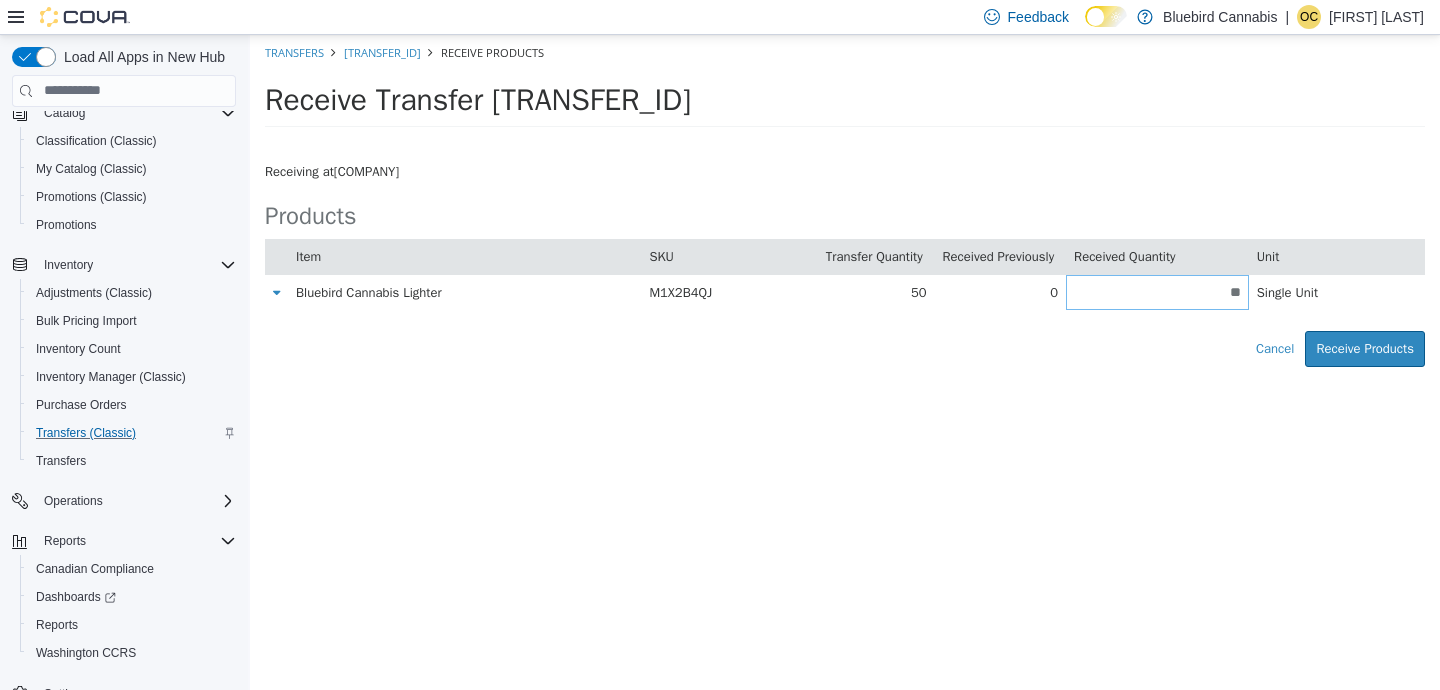 type on "**" 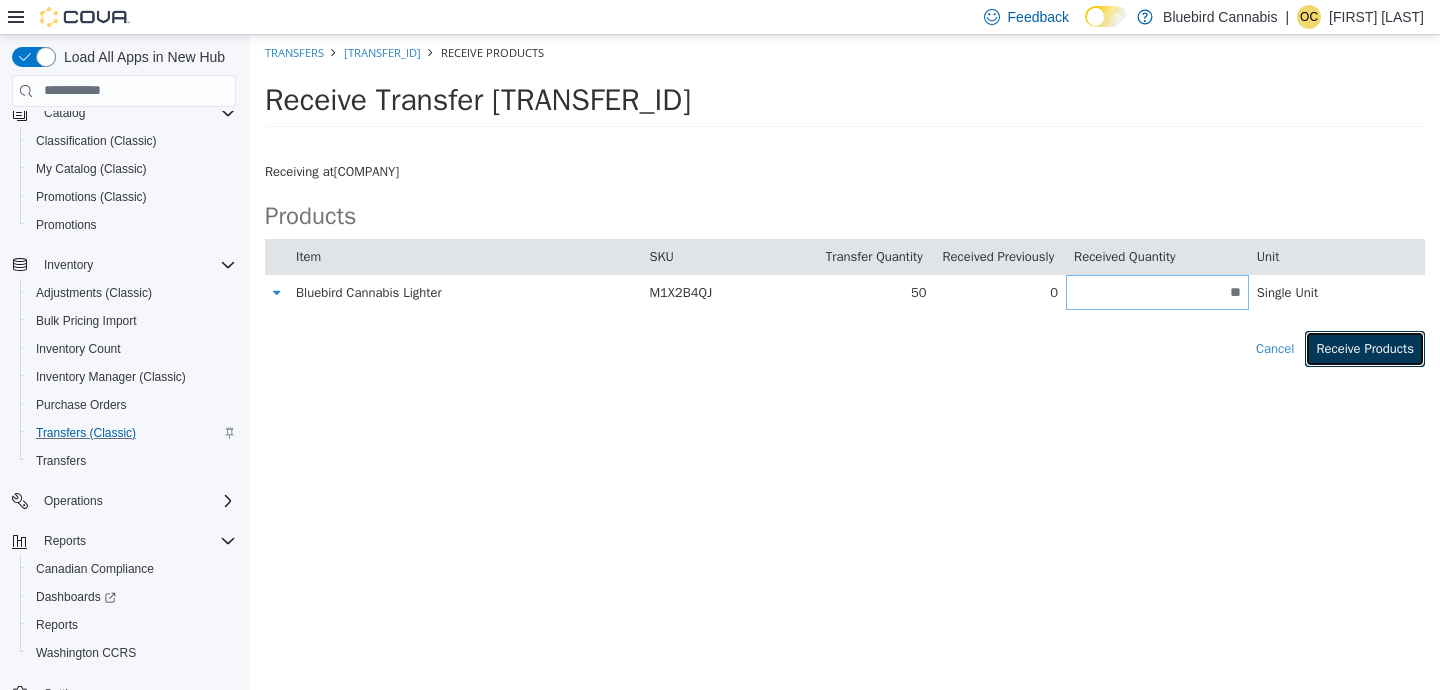 click on "Receive Products" at bounding box center [1365, 348] 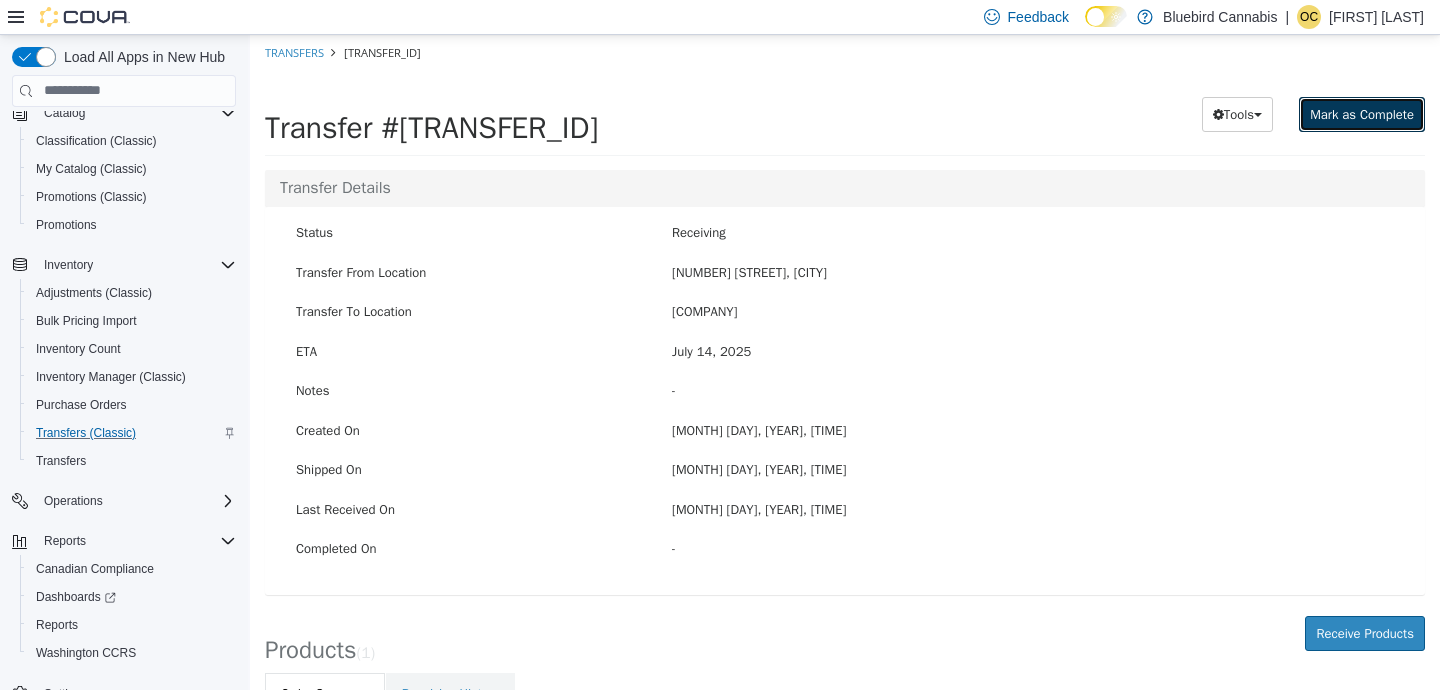 click on "Mark as Complete" at bounding box center [1362, 113] 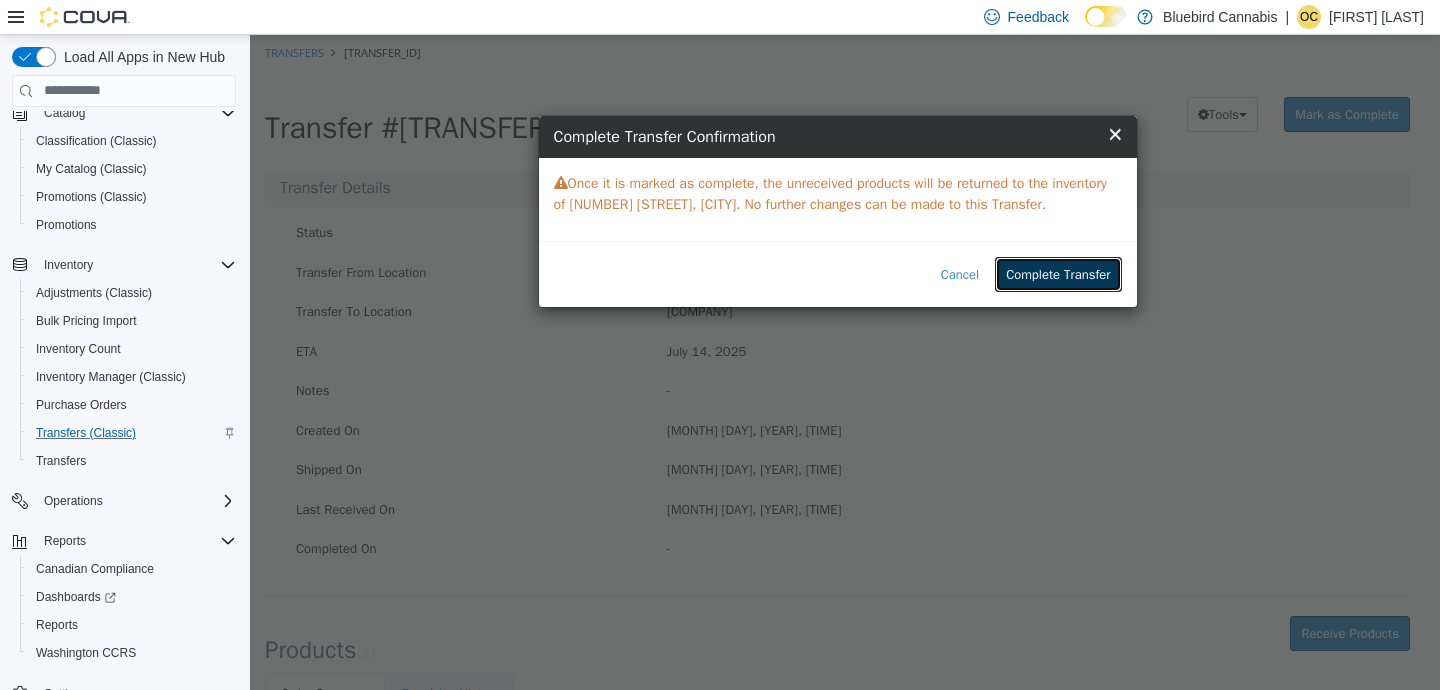 click on "Complete Transfer" at bounding box center [1058, 274] 